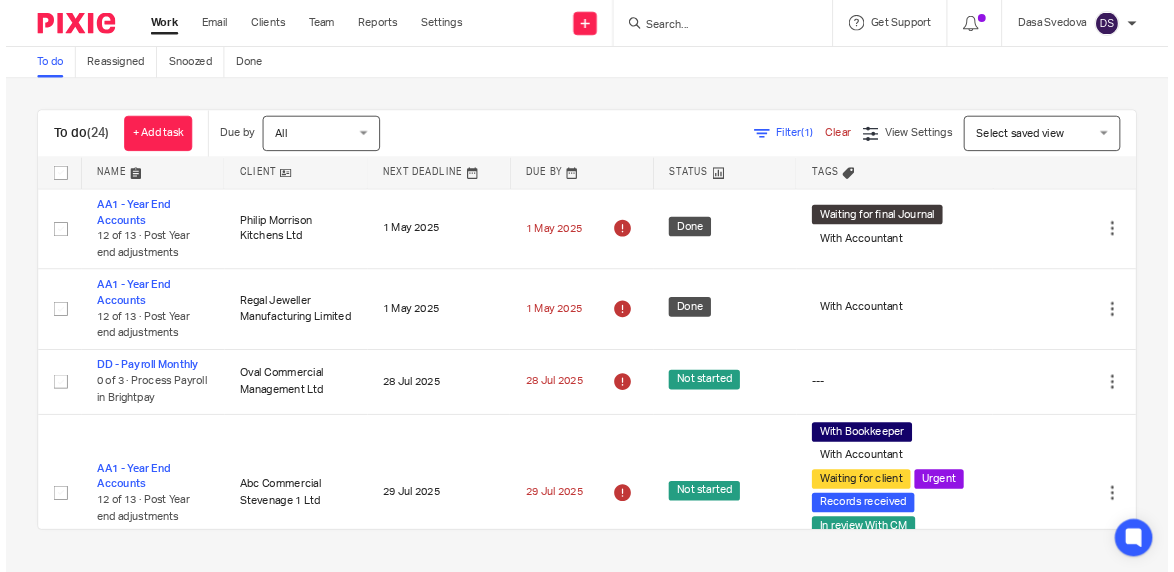 scroll, scrollTop: 0, scrollLeft: 0, axis: both 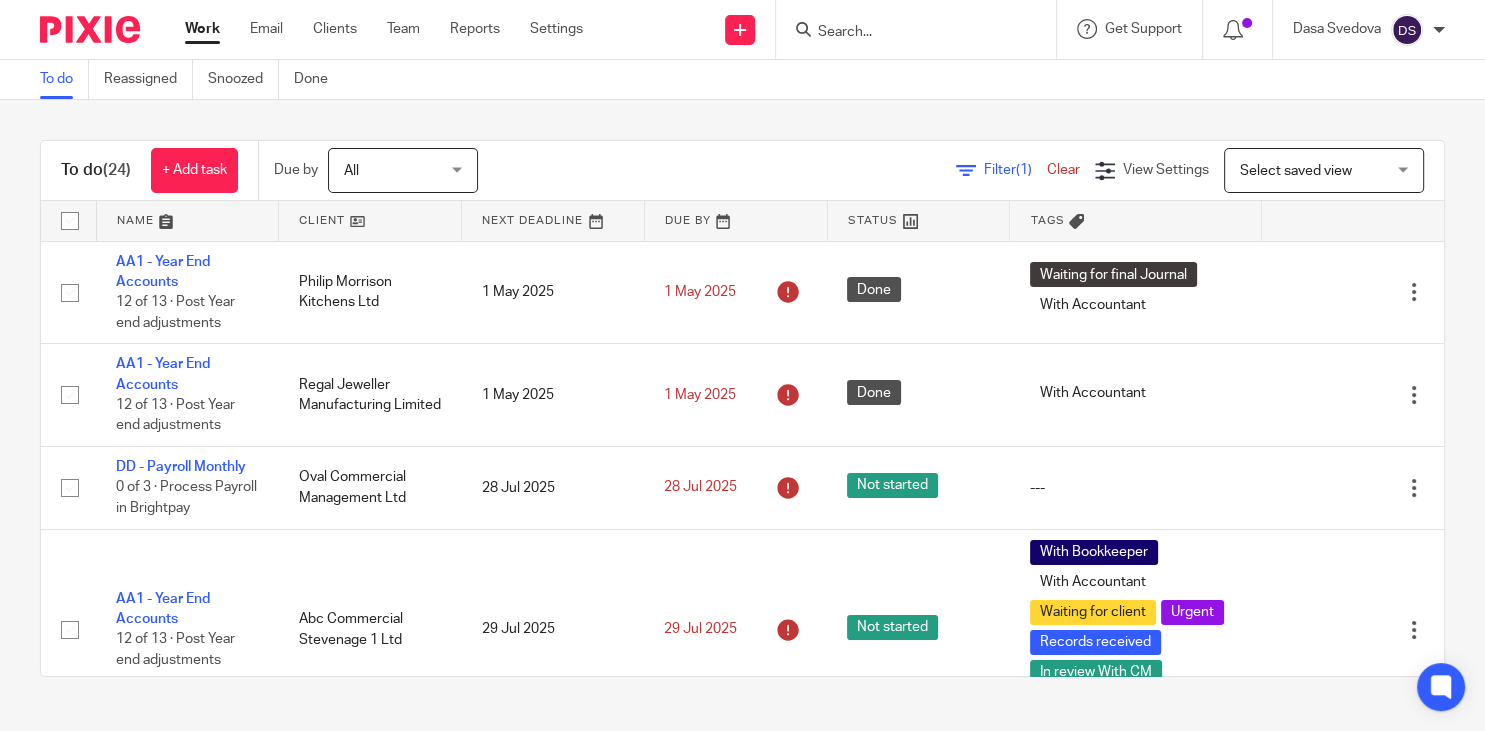 click at bounding box center (906, 33) 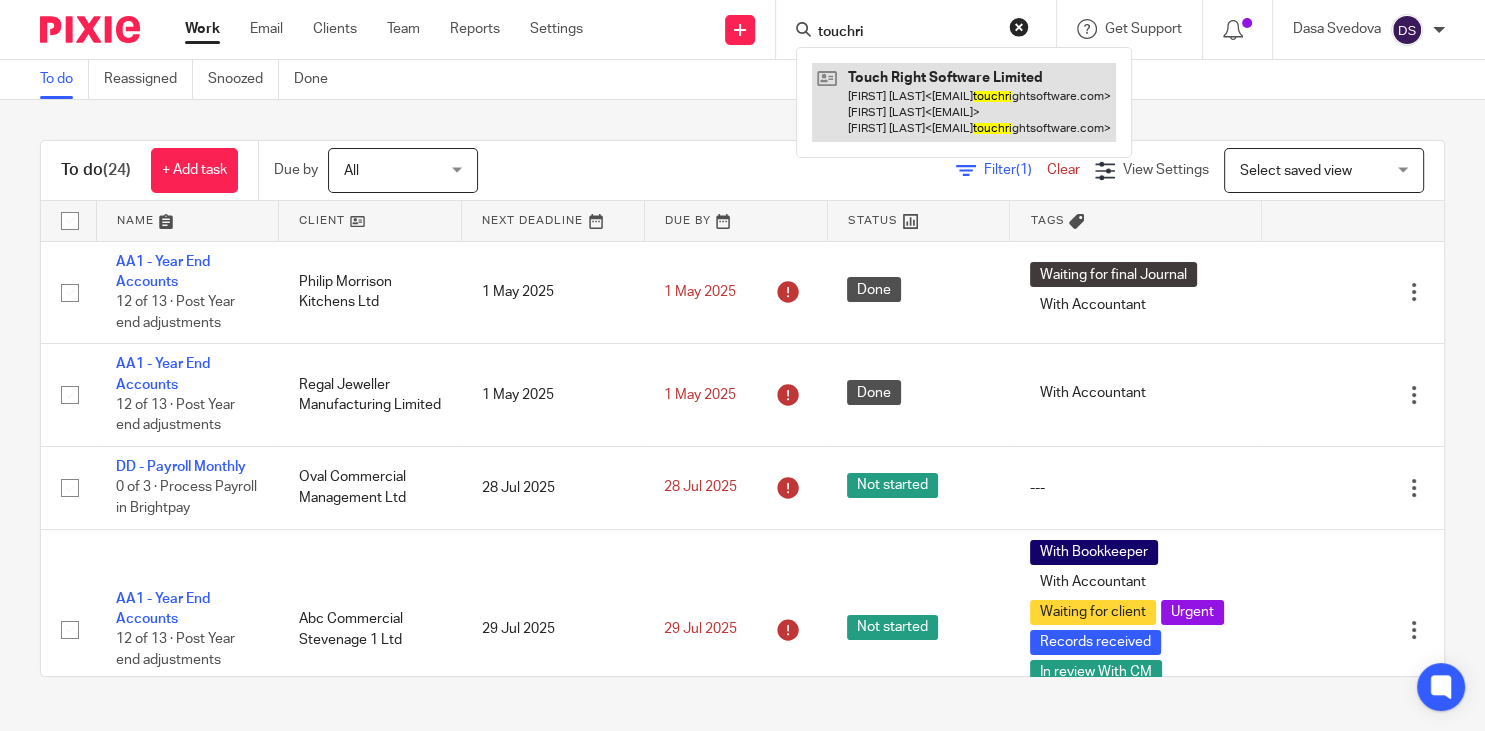 type on "touchri" 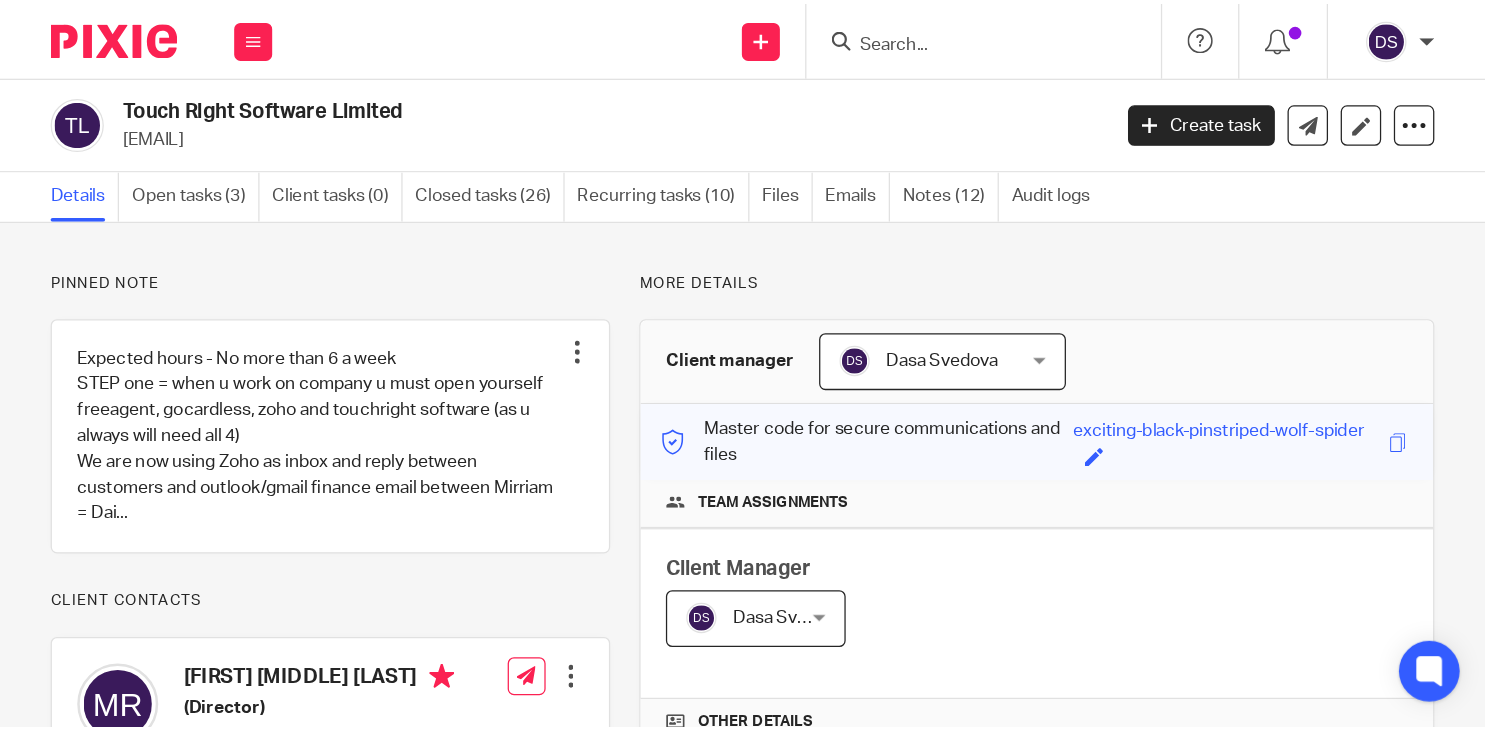 scroll, scrollTop: 0, scrollLeft: 0, axis: both 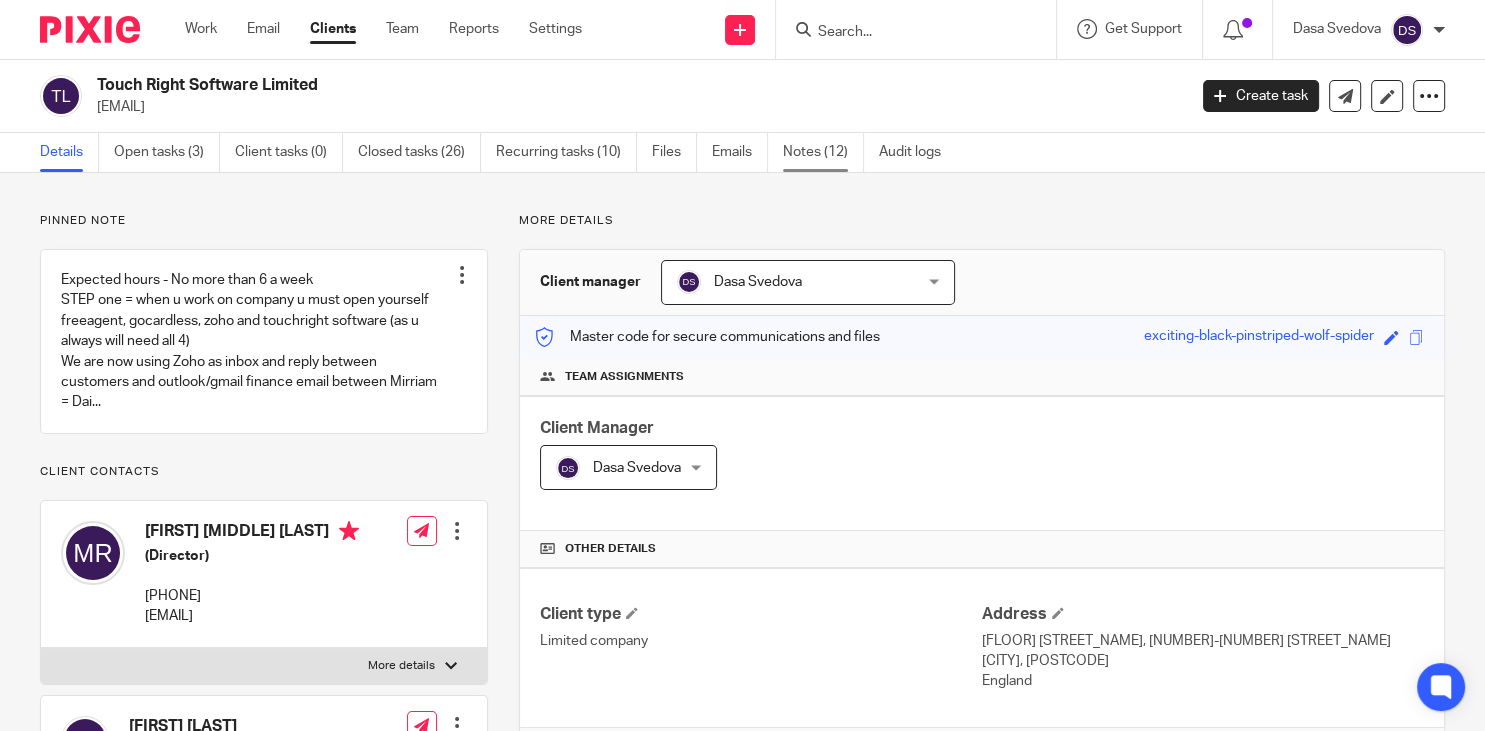 click on "Notes (12)" at bounding box center [823, 152] 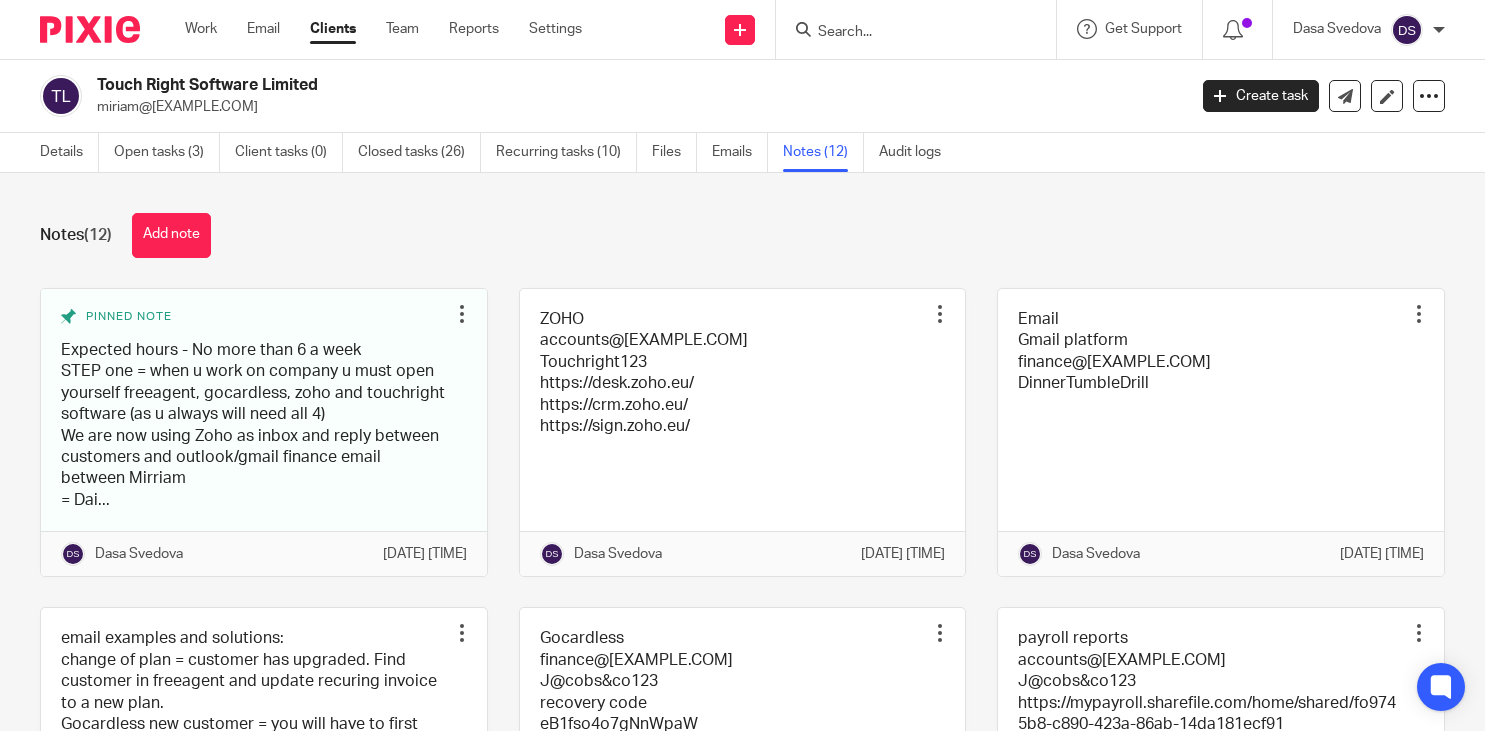 scroll, scrollTop: 0, scrollLeft: 0, axis: both 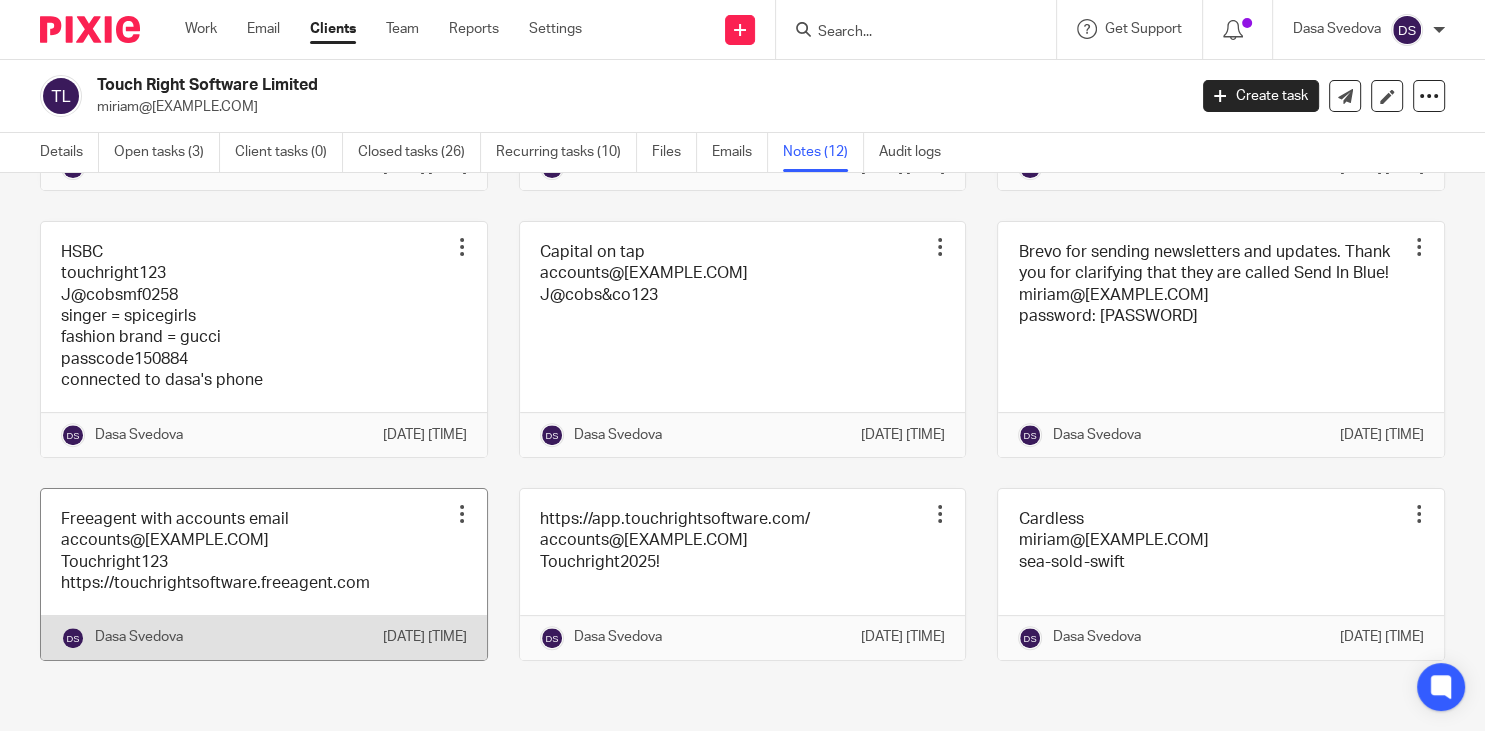 click at bounding box center (264, 574) 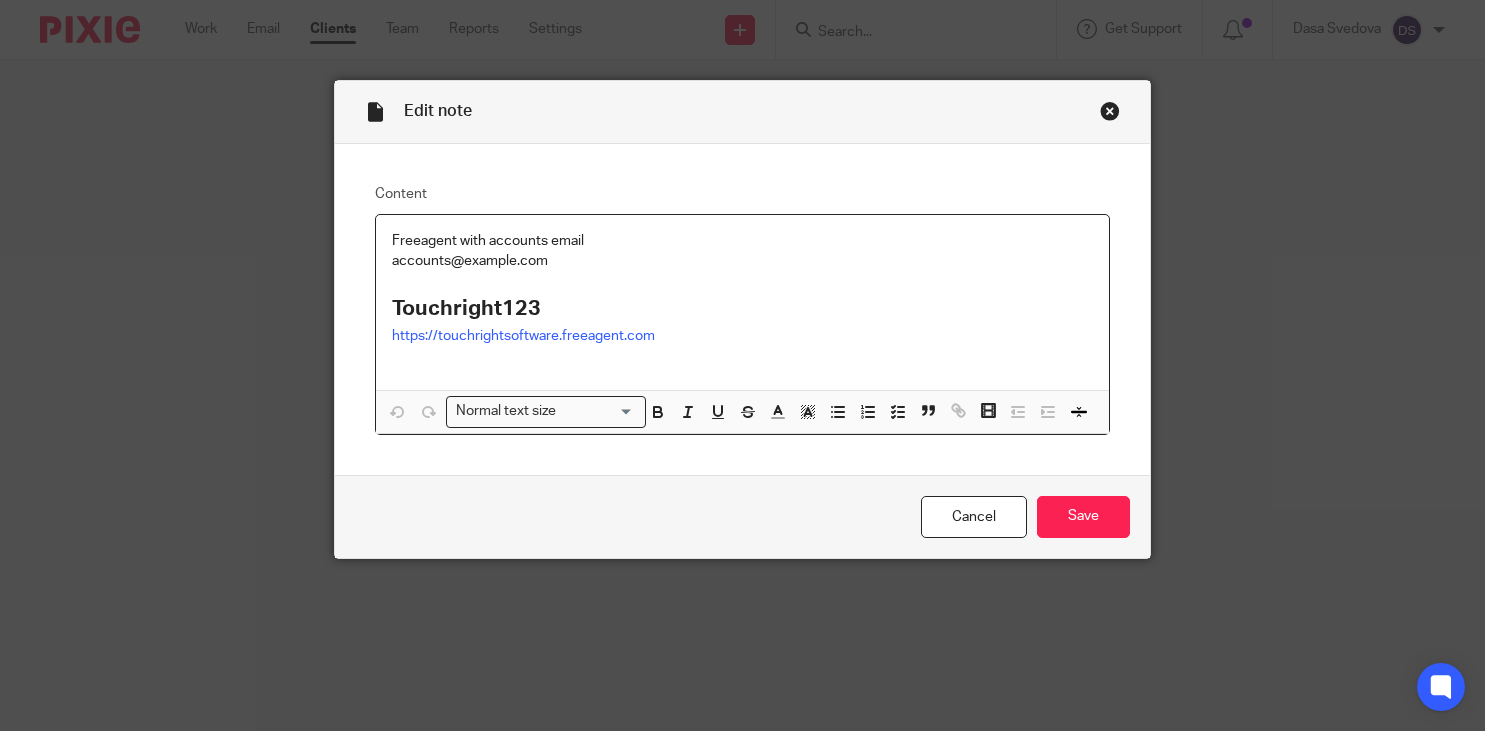 scroll, scrollTop: 0, scrollLeft: 0, axis: both 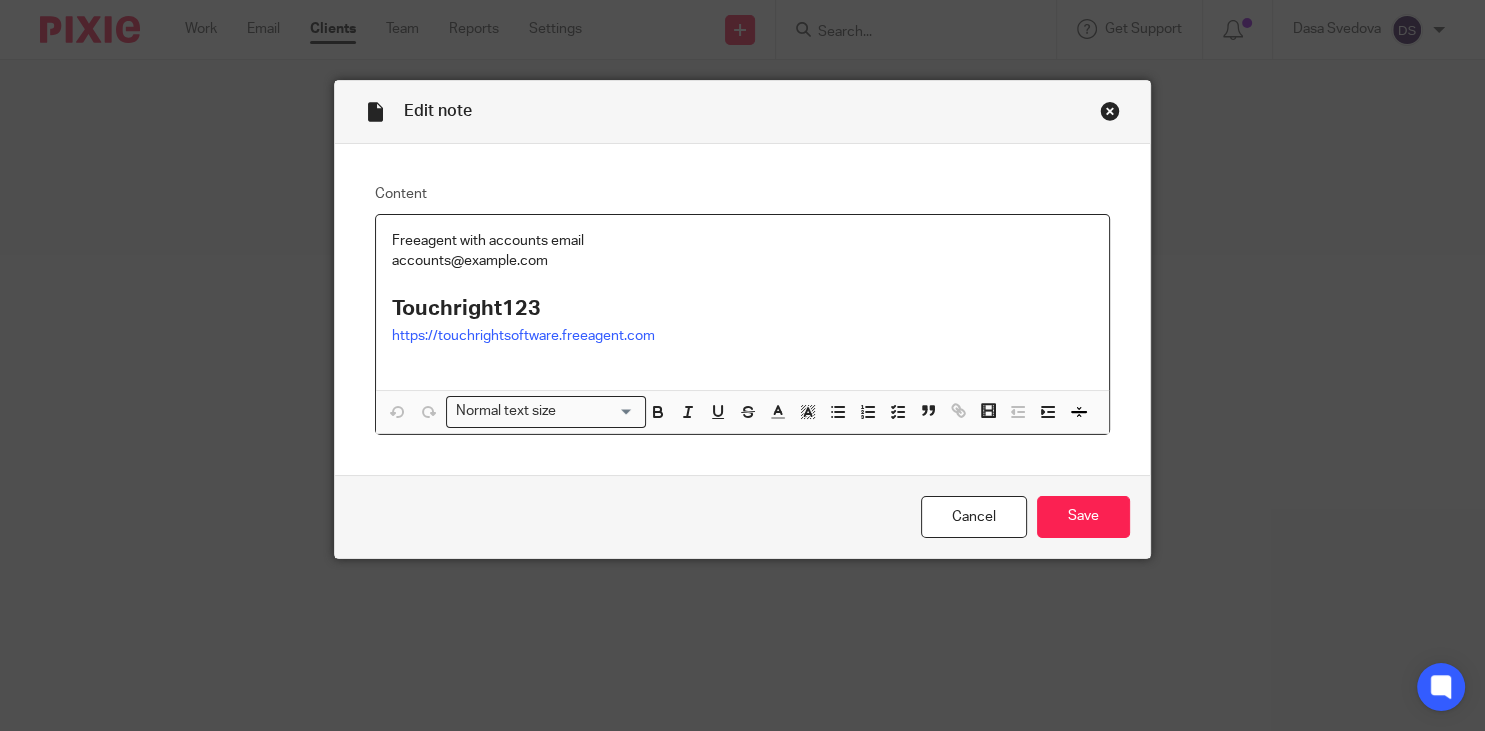 click on "accounts@example.com" at bounding box center [742, 261] 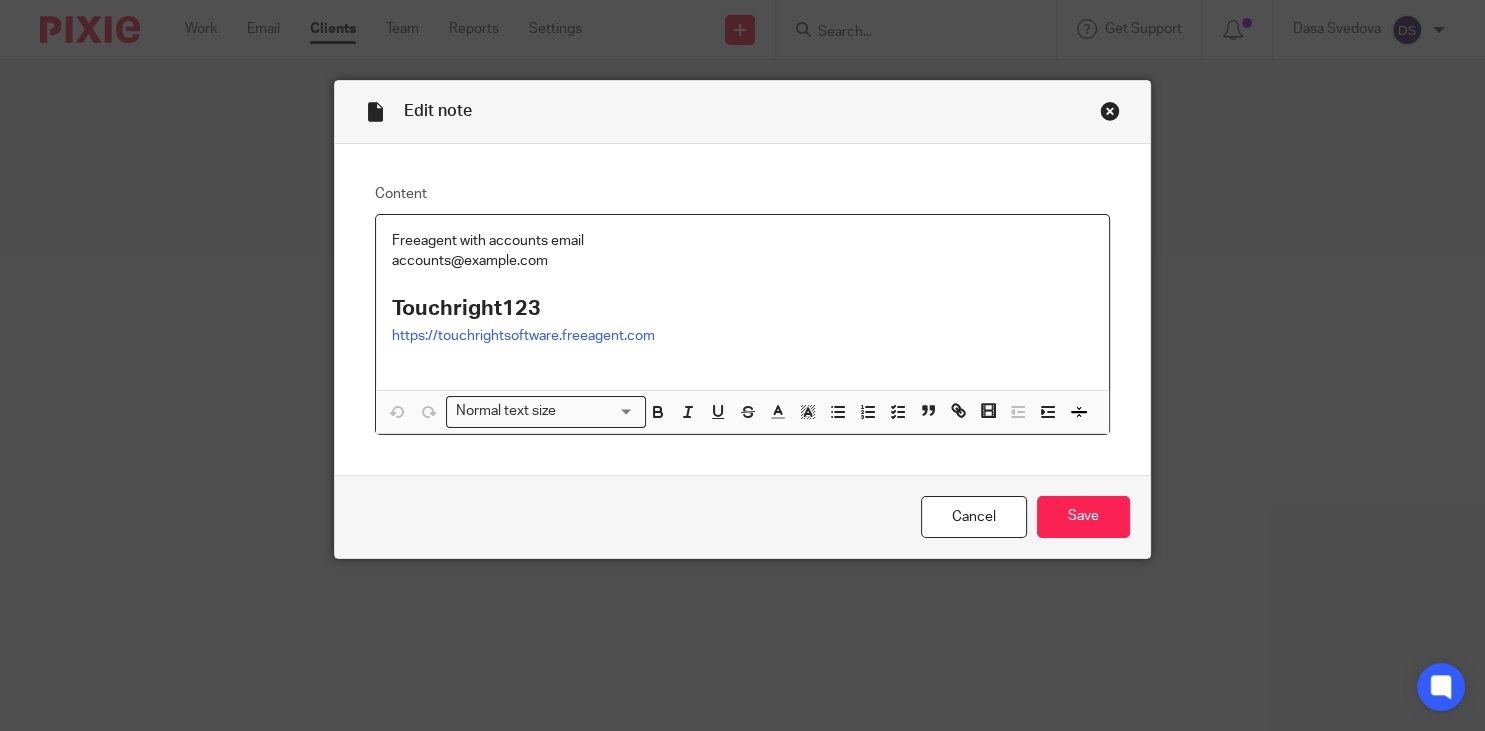 drag, startPoint x: 613, startPoint y: 266, endPoint x: 368, endPoint y: 260, distance: 245.07346 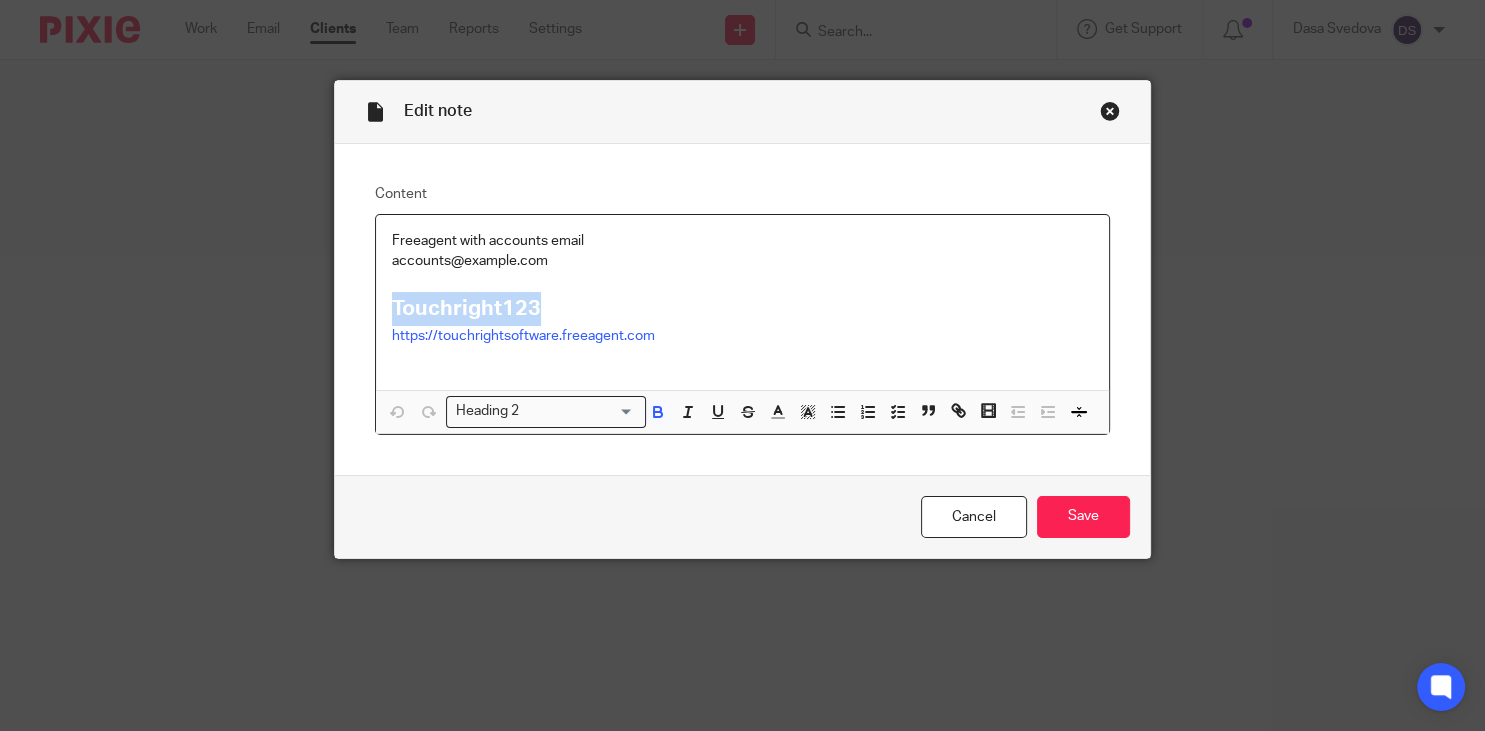 drag, startPoint x: 558, startPoint y: 316, endPoint x: 357, endPoint y: 303, distance: 201.41995 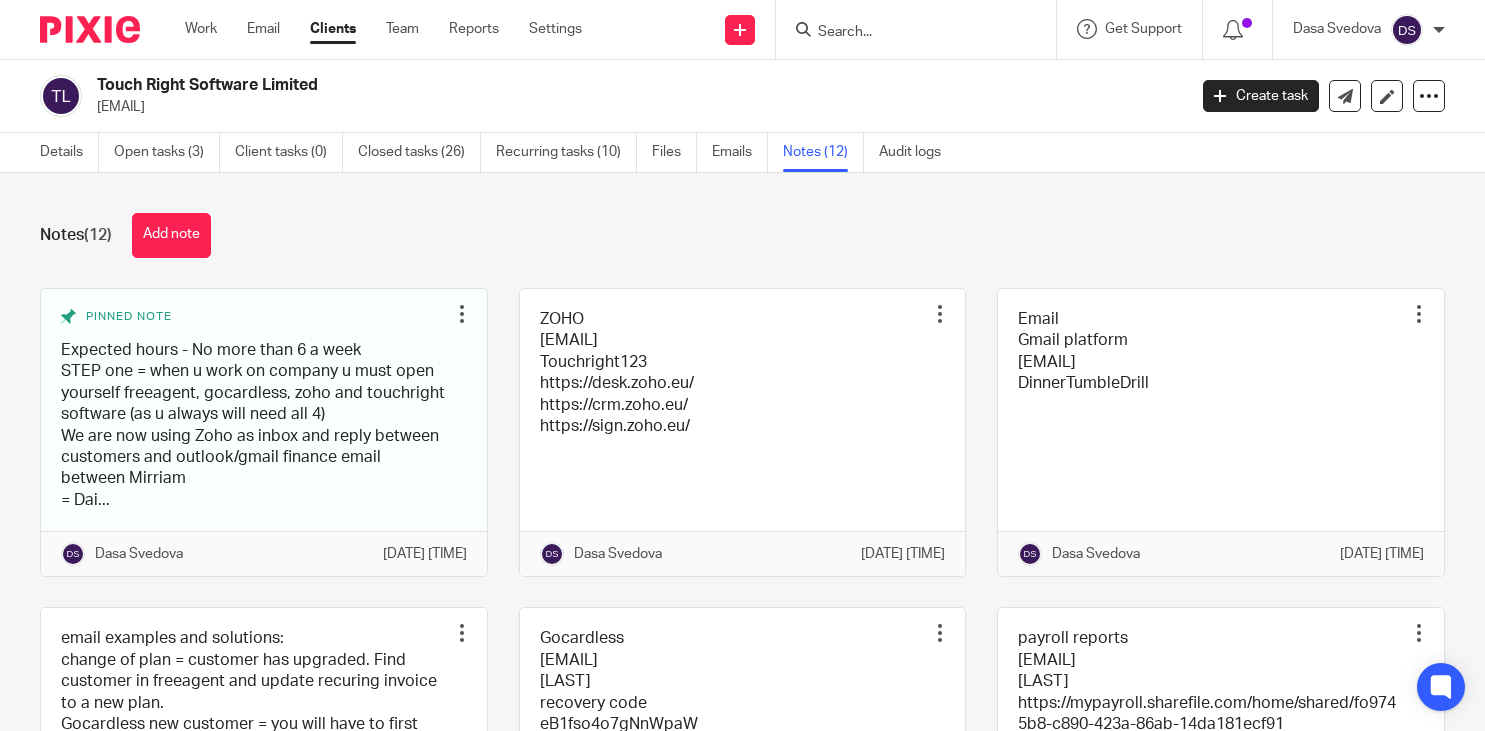 scroll, scrollTop: 0, scrollLeft: 0, axis: both 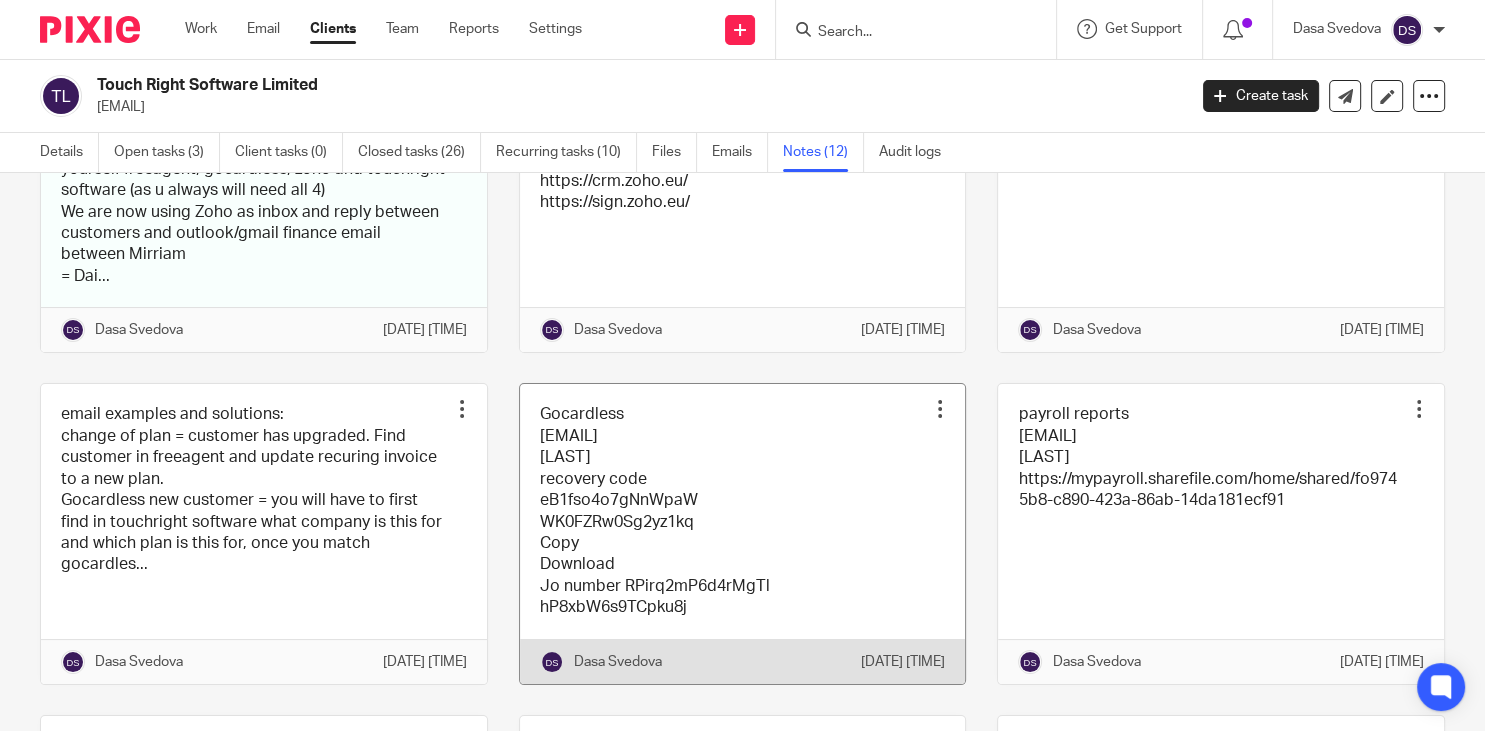 click at bounding box center (743, 533) 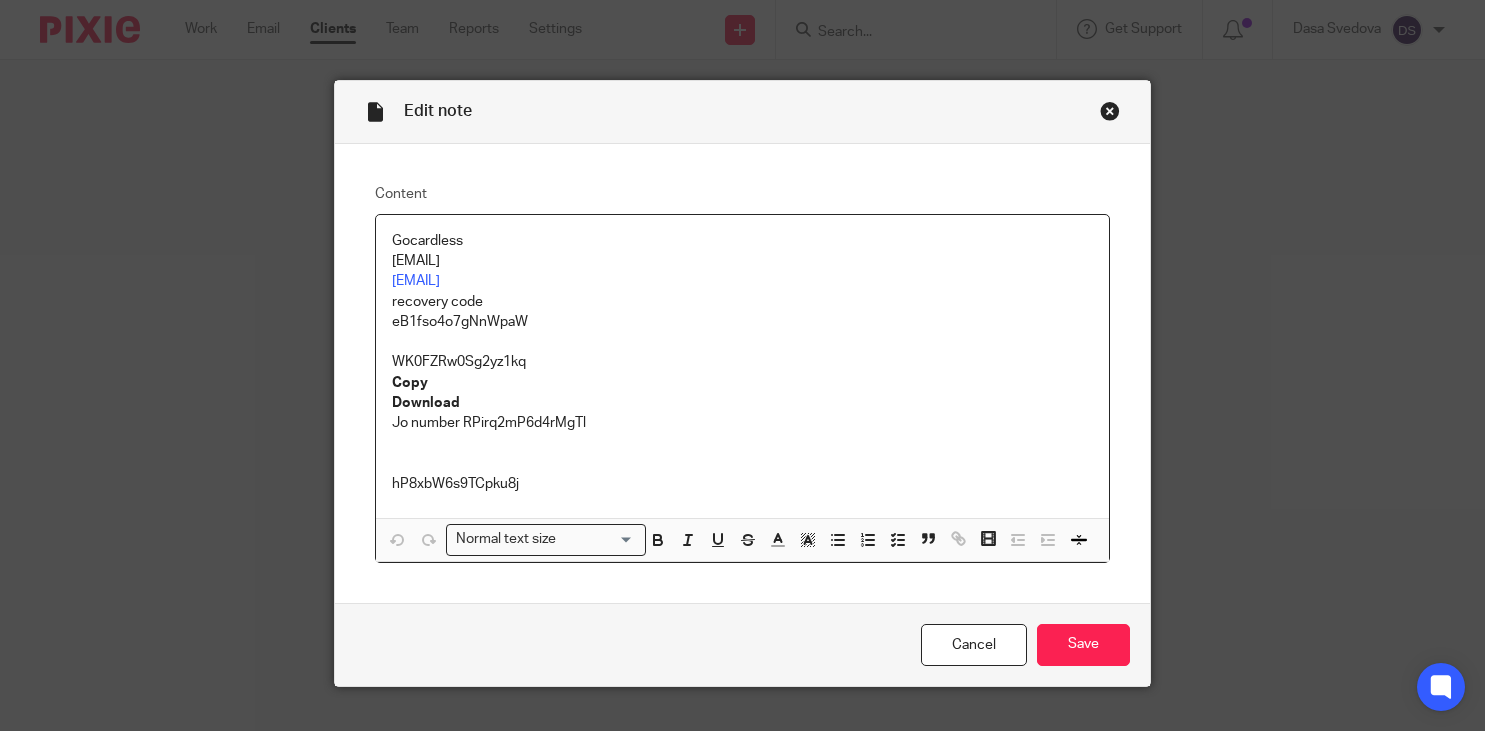 scroll, scrollTop: 0, scrollLeft: 0, axis: both 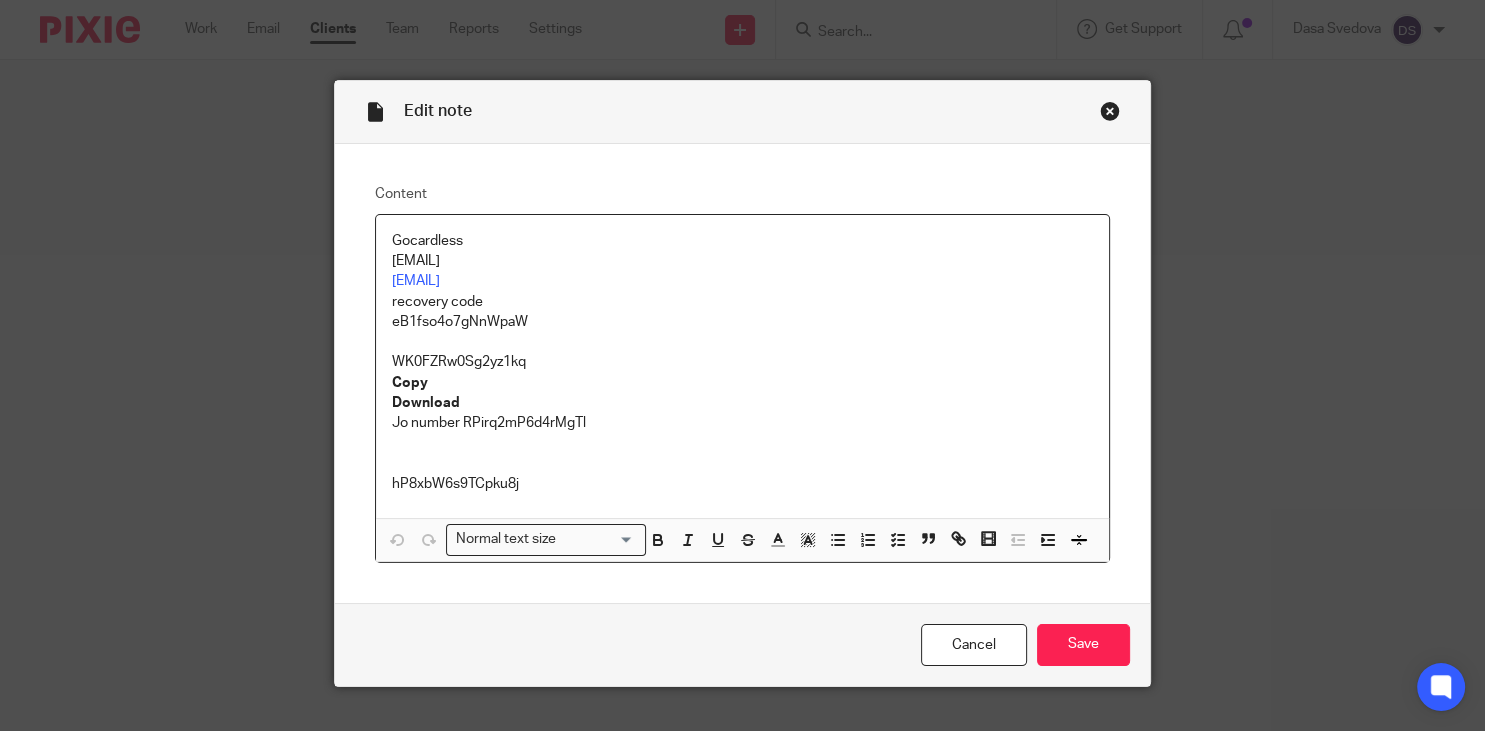 drag, startPoint x: 612, startPoint y: 262, endPoint x: 354, endPoint y: 261, distance: 258.00195 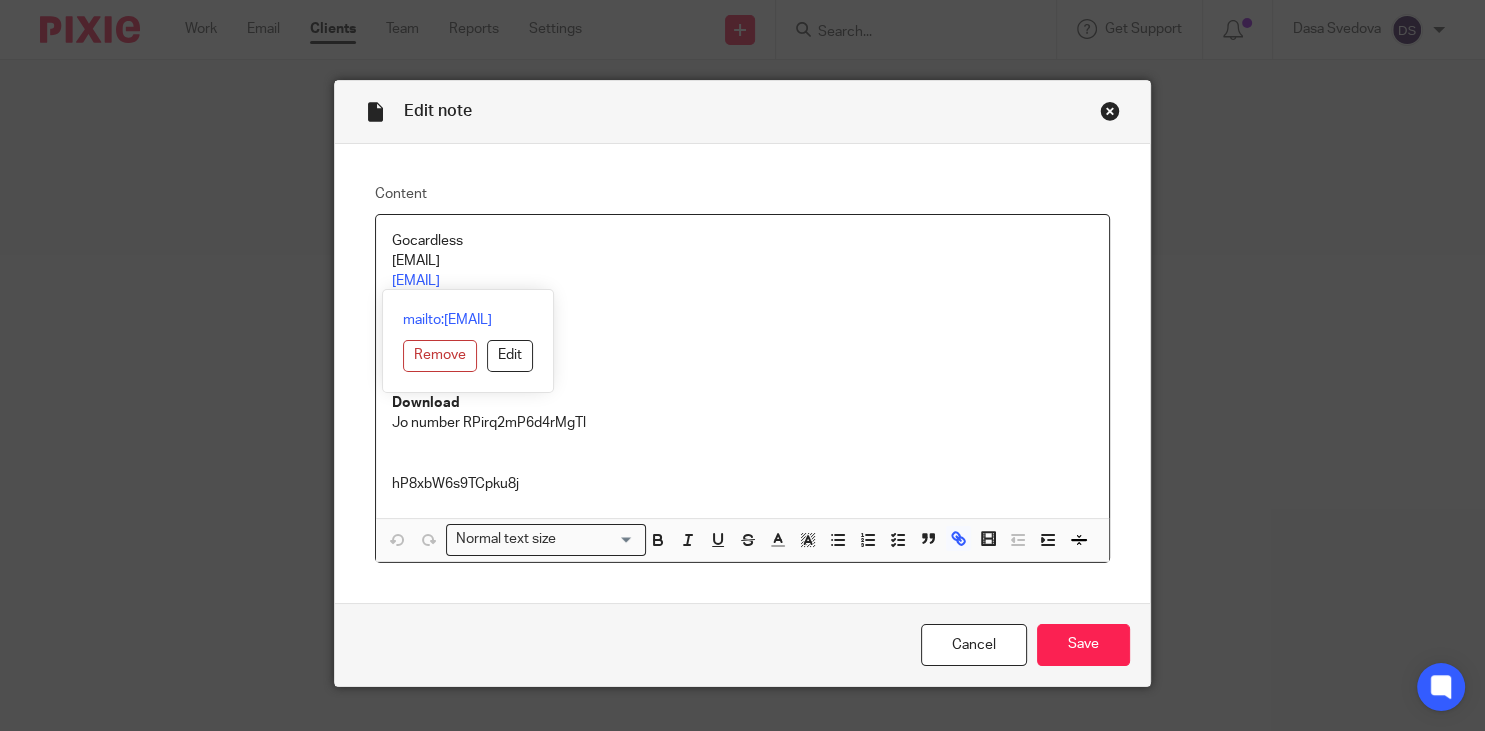 drag, startPoint x: 506, startPoint y: 279, endPoint x: 358, endPoint y: 283, distance: 148.05405 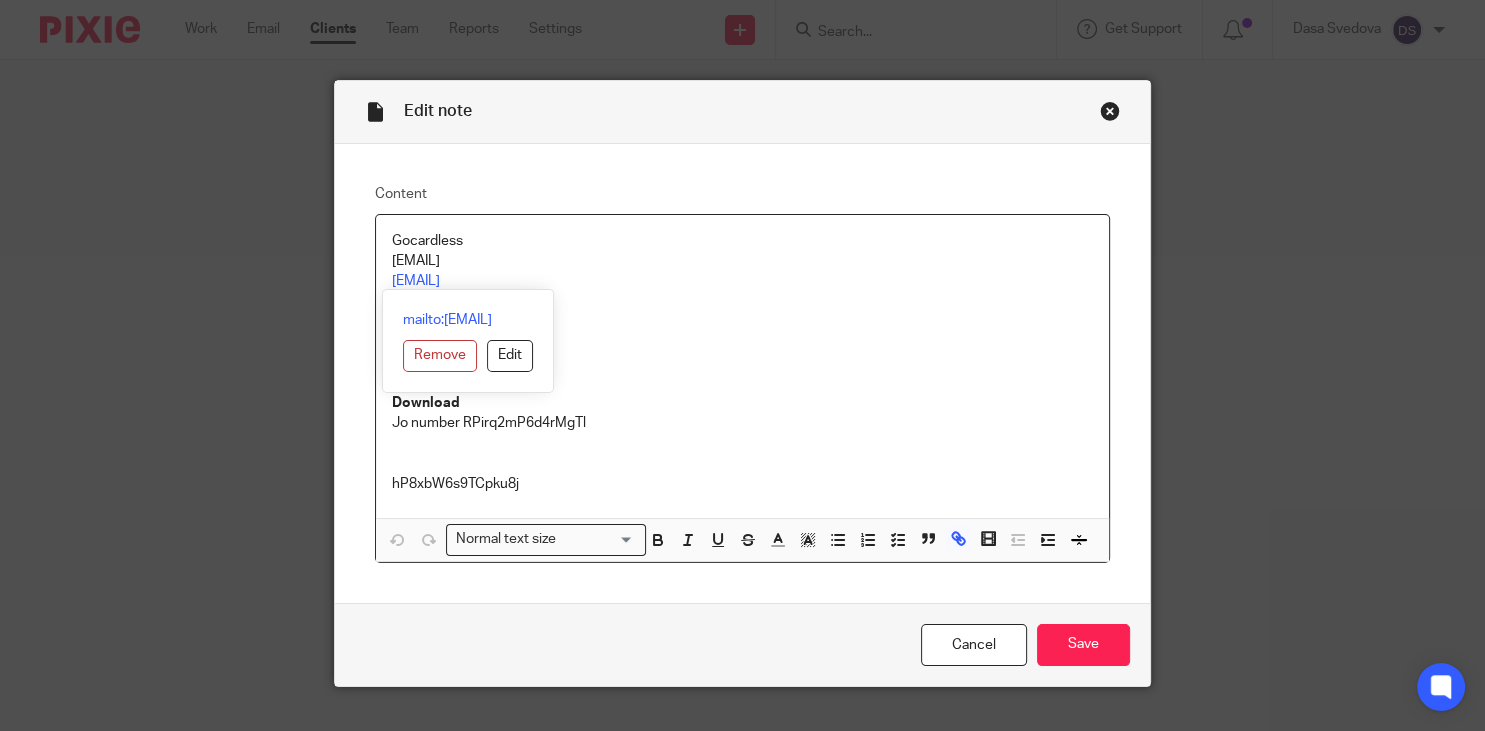 click on "Content   Gocardless finance@touchrightsoftware.com J@cobs&co123 recovery code eB1fso4o7gNnWpaW WK0FZRw0Sg2yz1kq Copy Download Jo number RPirq2mP6d4rMgTl hP8xbW6s9TCpku8j
Normal text size
Loading...
mailto:J@cobs&co123
Remove
Edit
Insert new video
Copy and paste the video URL. Youtube, Vimeo and Loom URLs are supported.
Close
Submit" at bounding box center (742, 373) 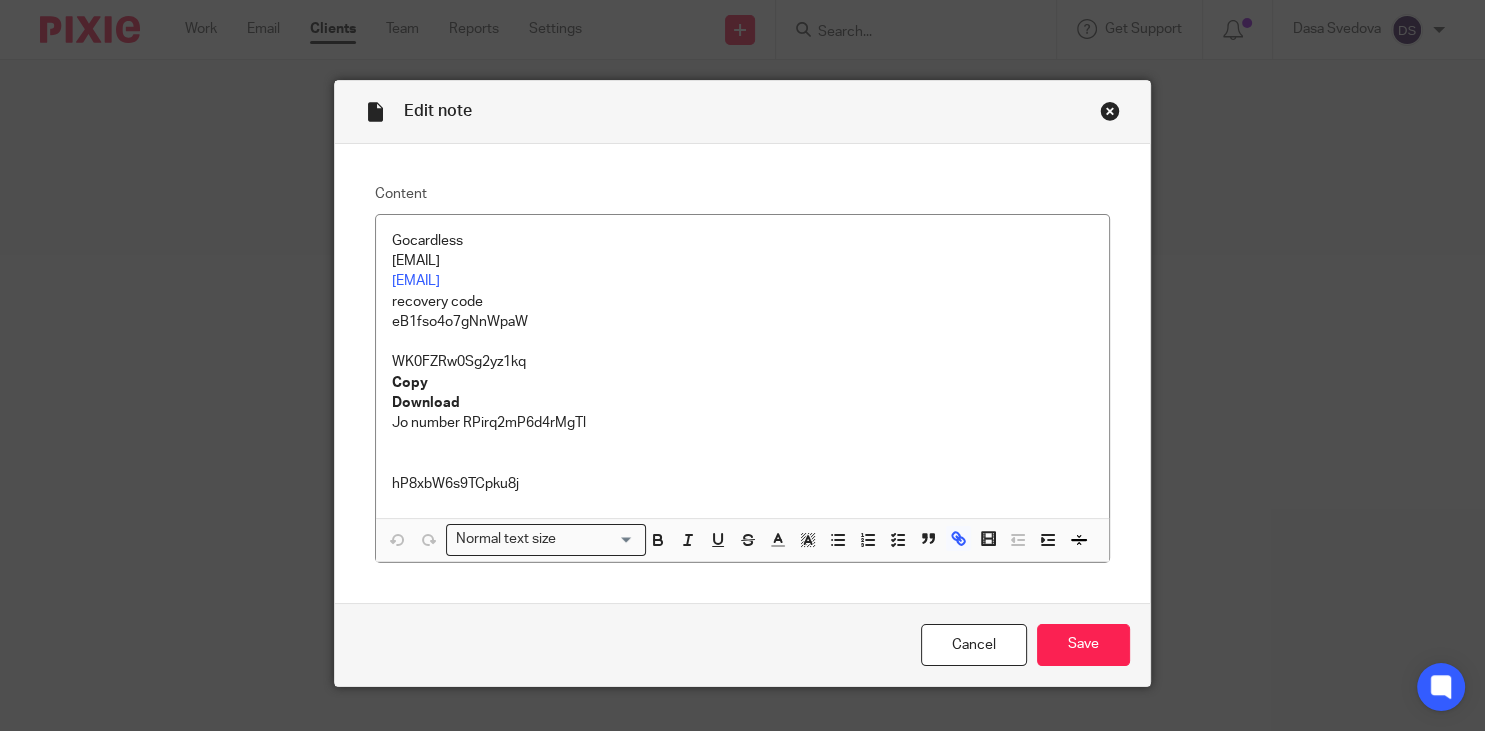 click at bounding box center (1110, 111) 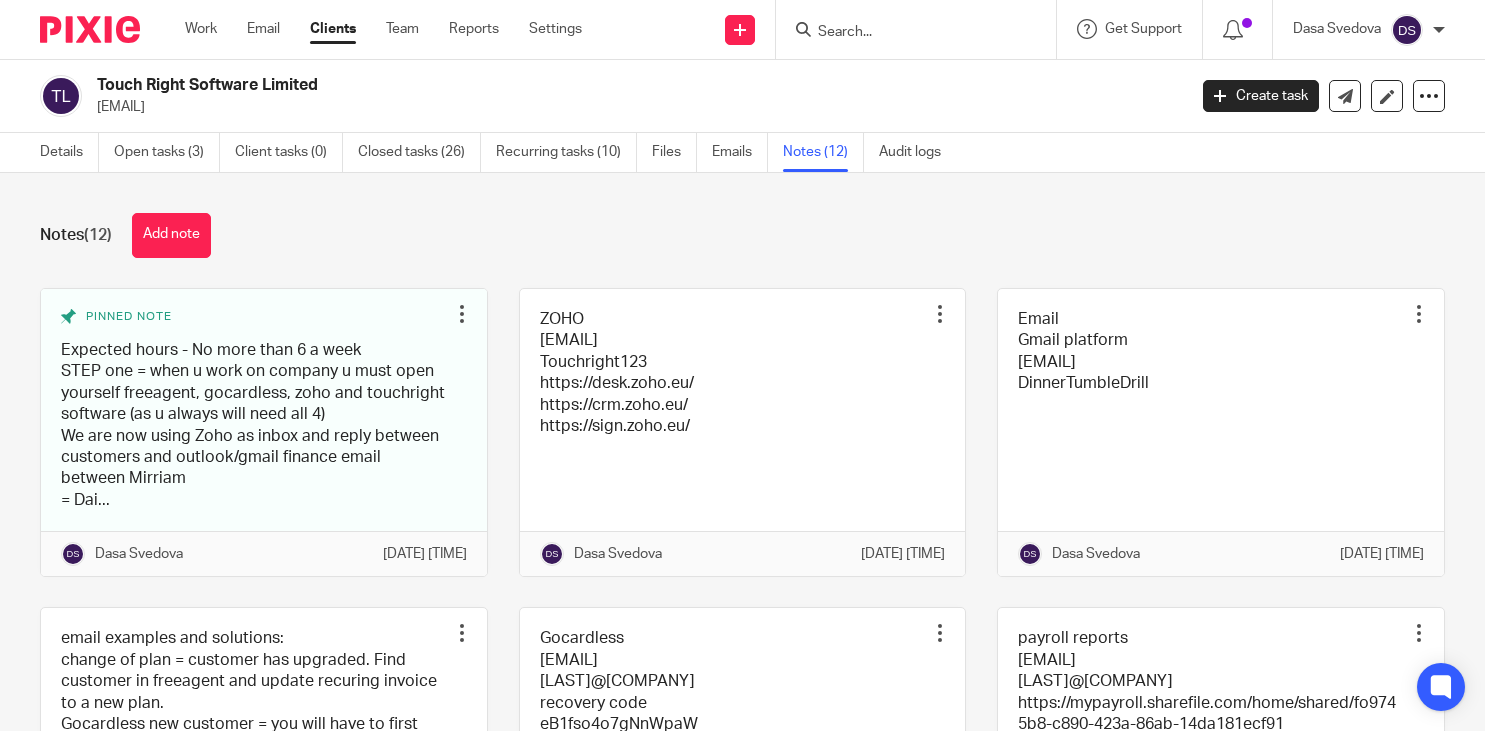 scroll, scrollTop: 0, scrollLeft: 0, axis: both 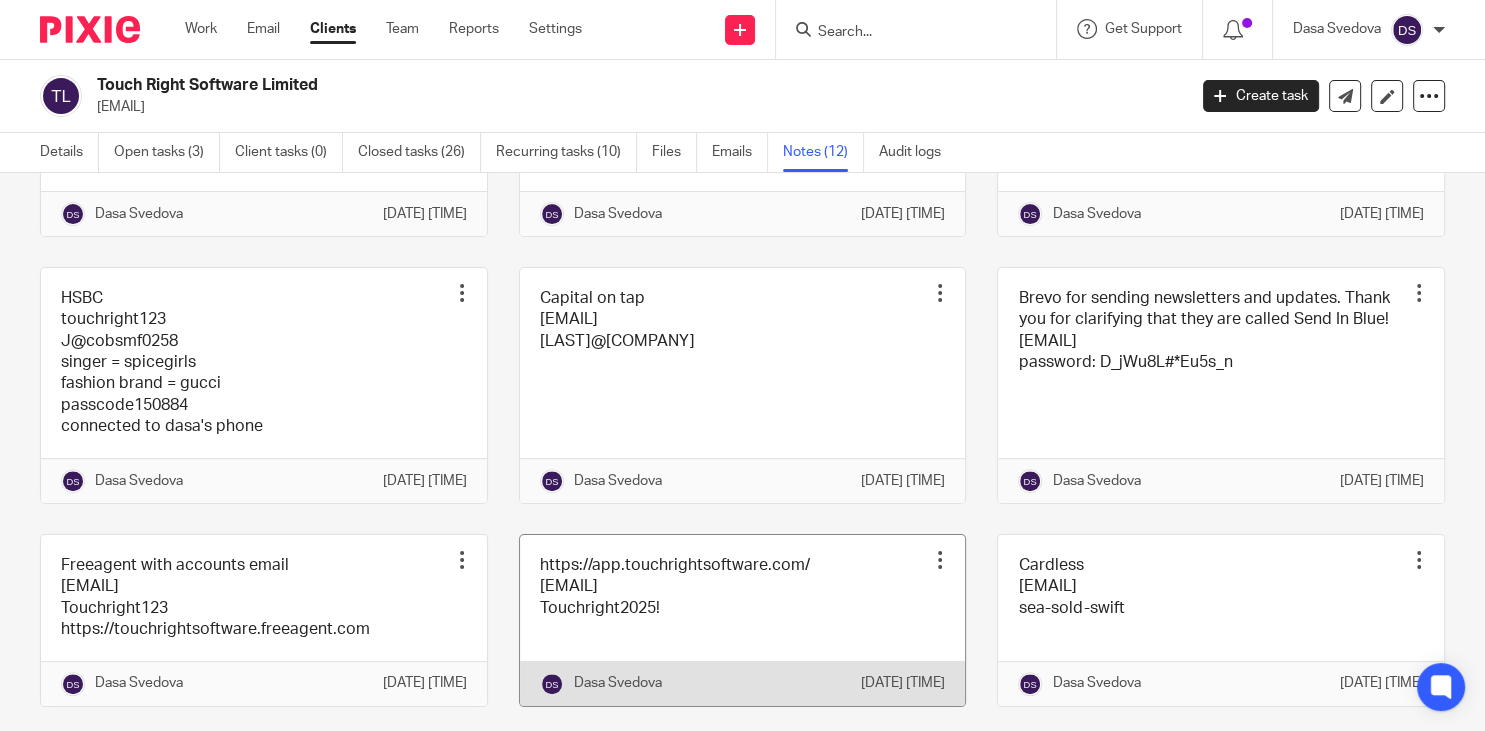 click at bounding box center [743, 620] 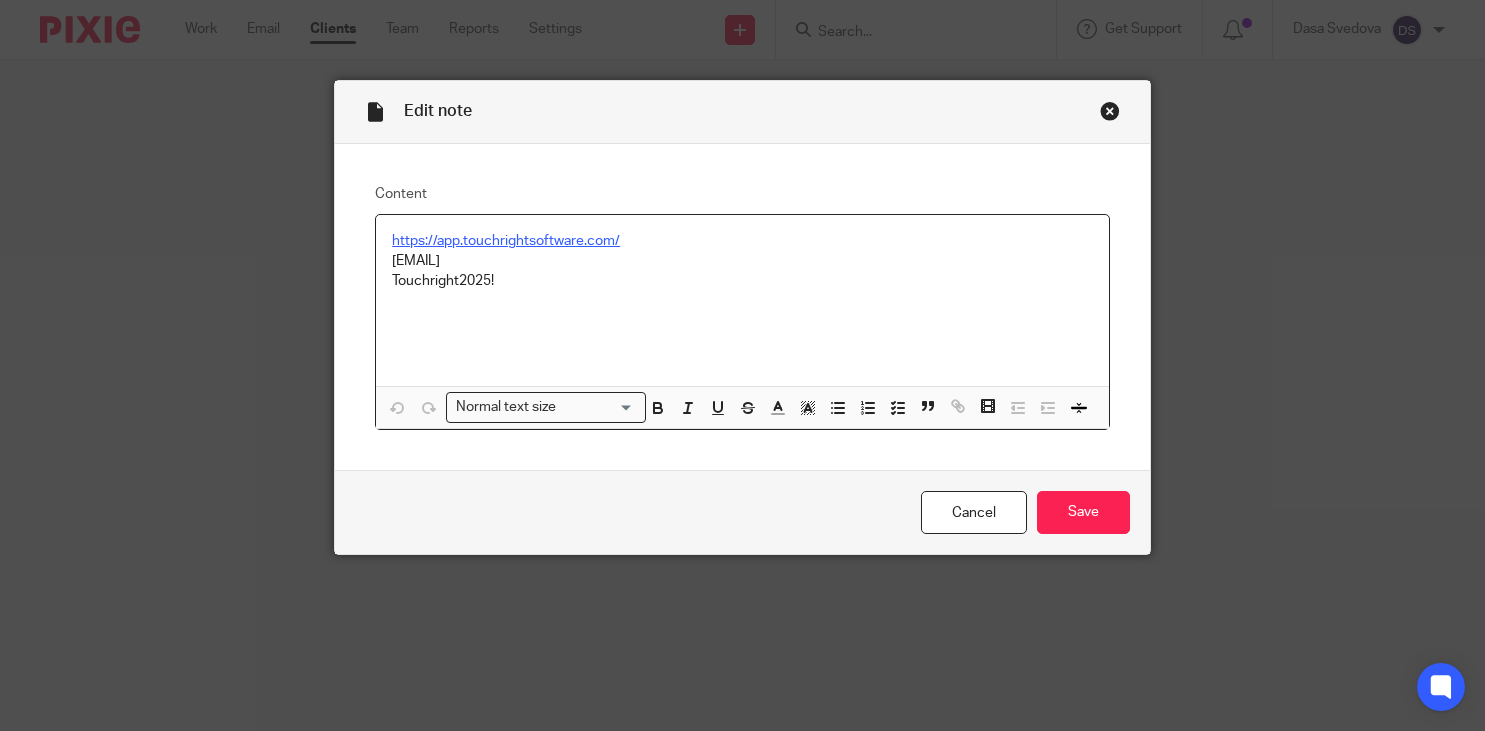 scroll, scrollTop: 0, scrollLeft: 0, axis: both 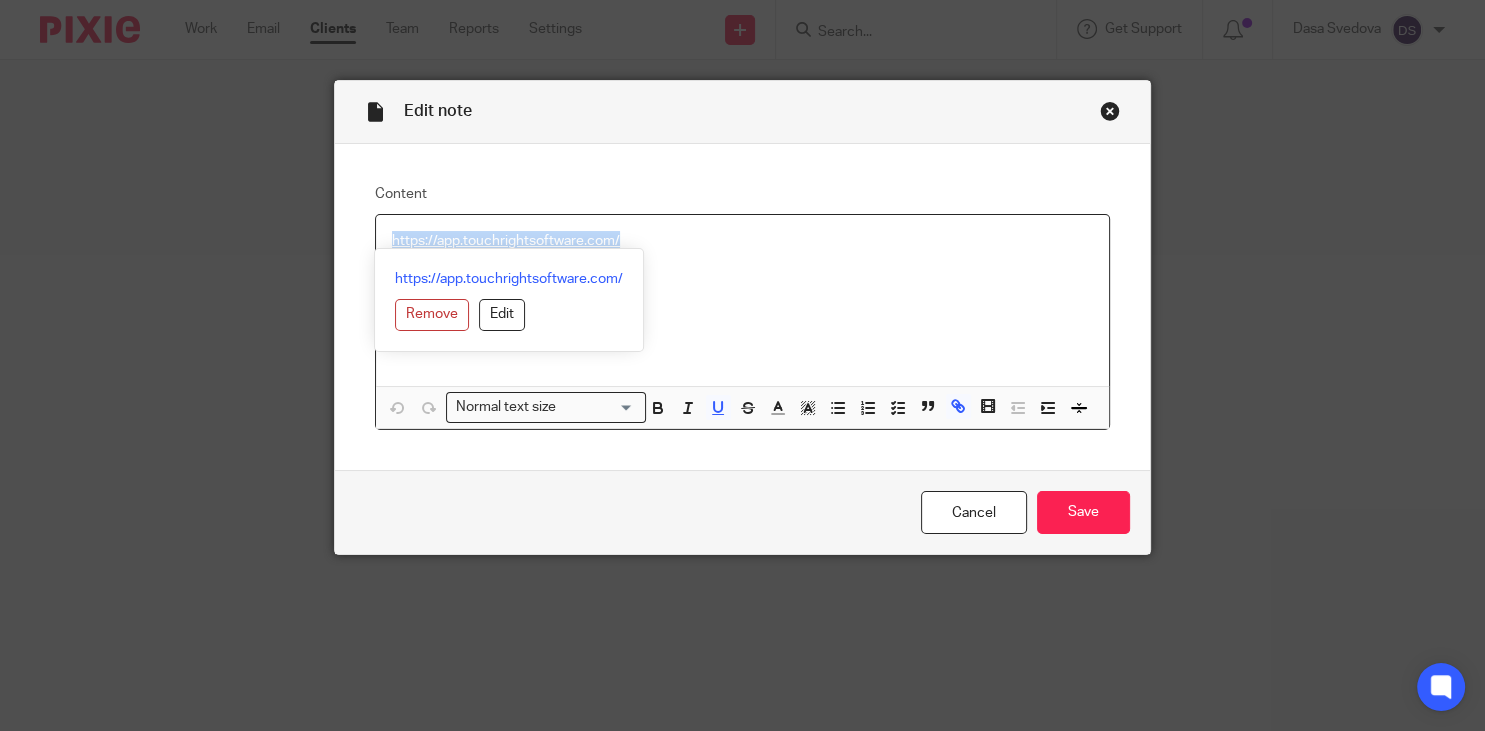 drag, startPoint x: 651, startPoint y: 239, endPoint x: 308, endPoint y: 222, distance: 343.42102 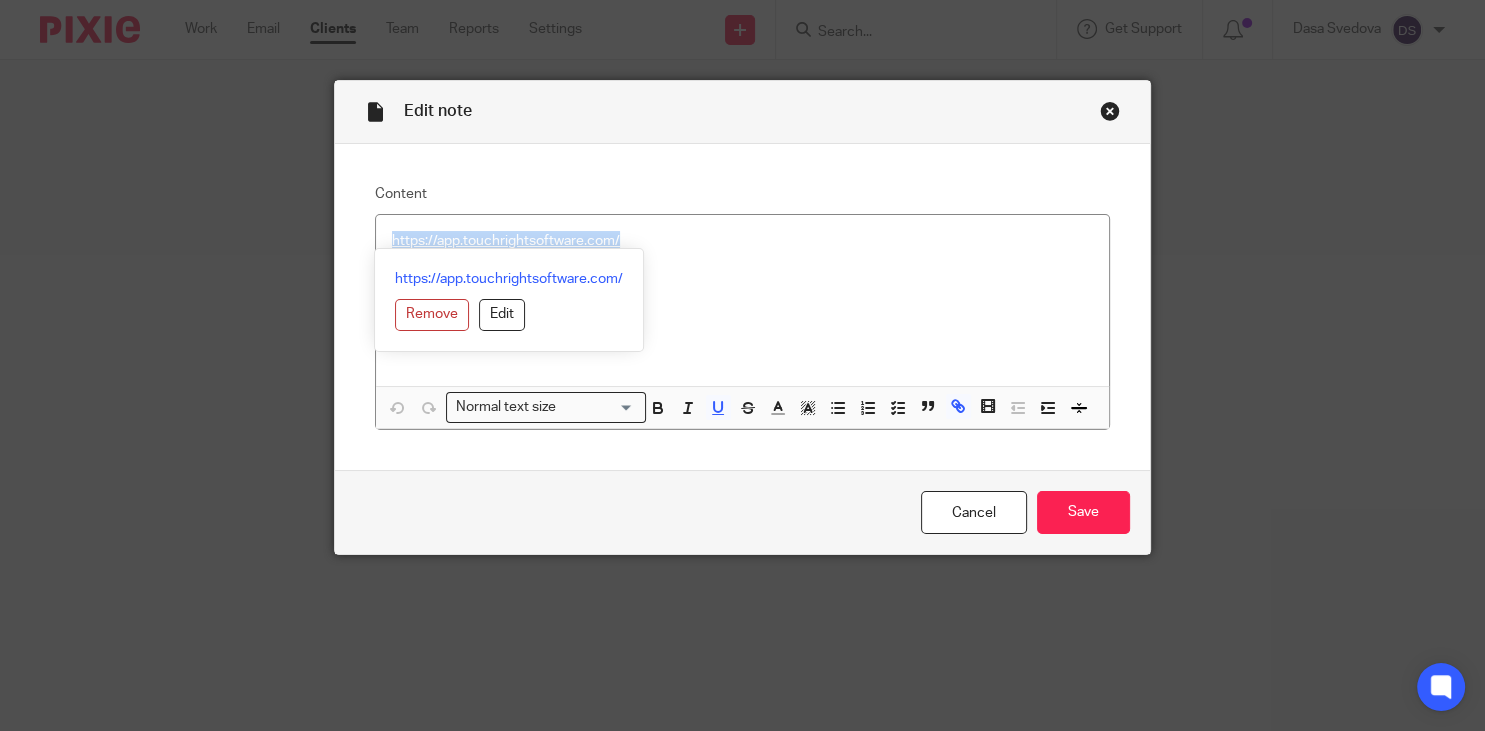 drag, startPoint x: 633, startPoint y: 261, endPoint x: 396, endPoint y: 260, distance: 237.0021 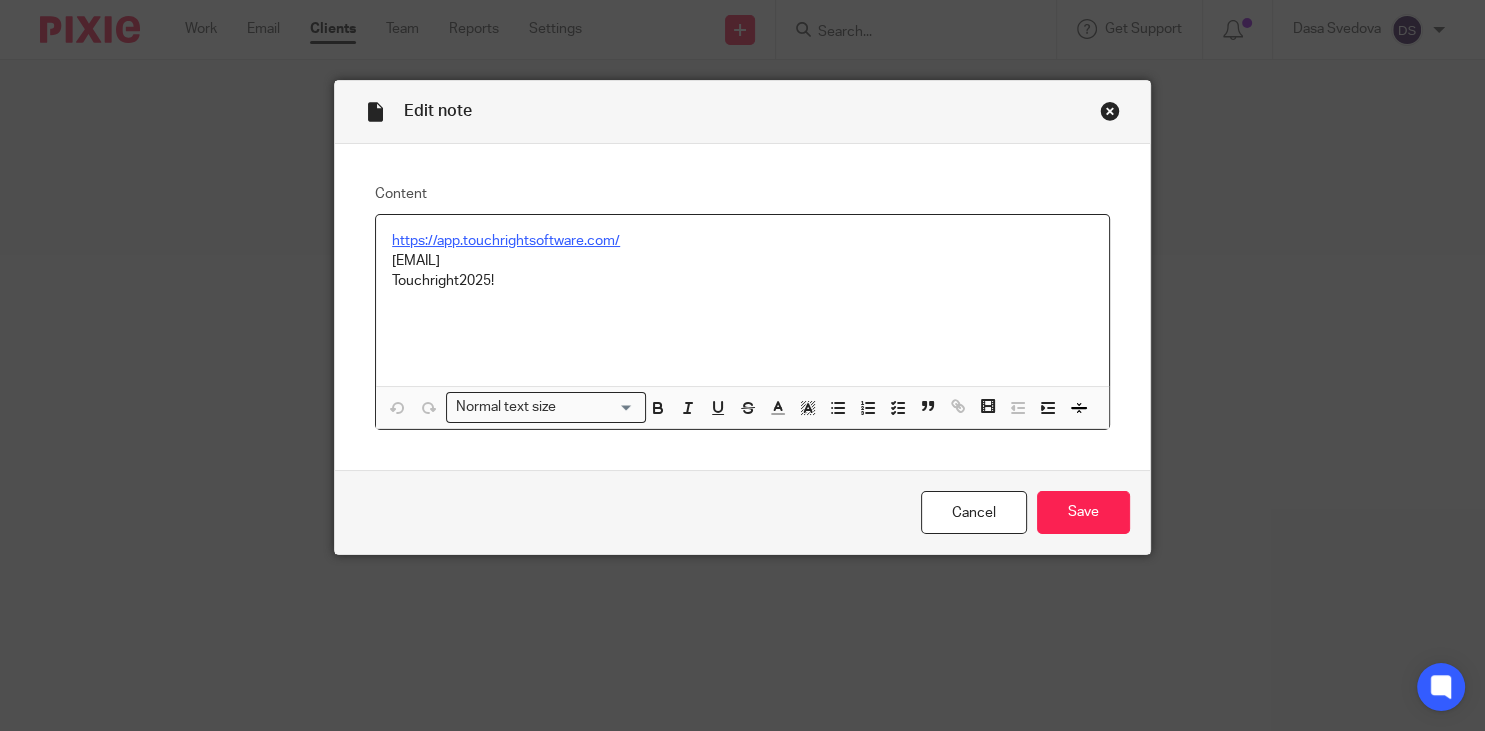 drag, startPoint x: 957, startPoint y: 274, endPoint x: 654, endPoint y: 268, distance: 303.0594 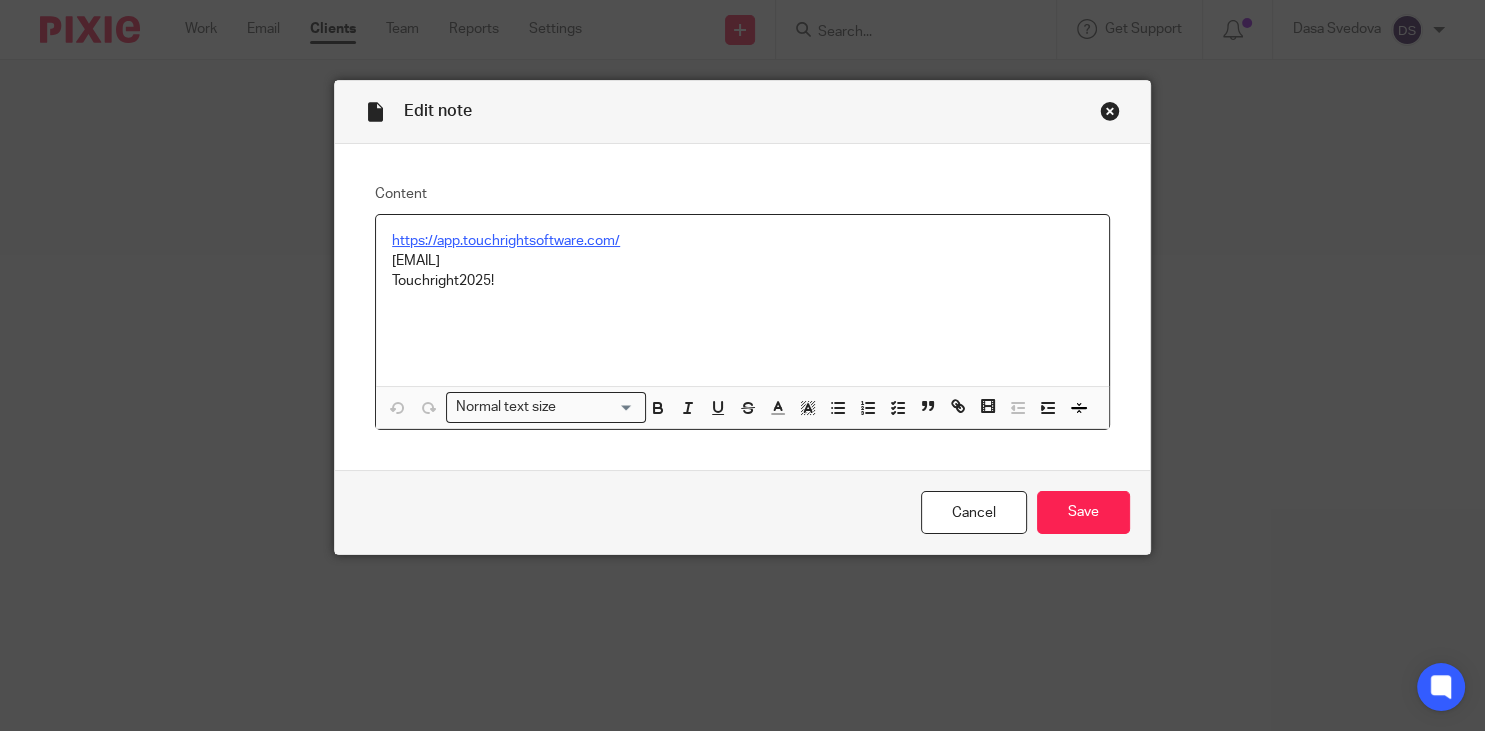 drag, startPoint x: 532, startPoint y: 264, endPoint x: 369, endPoint y: 260, distance: 163.04907 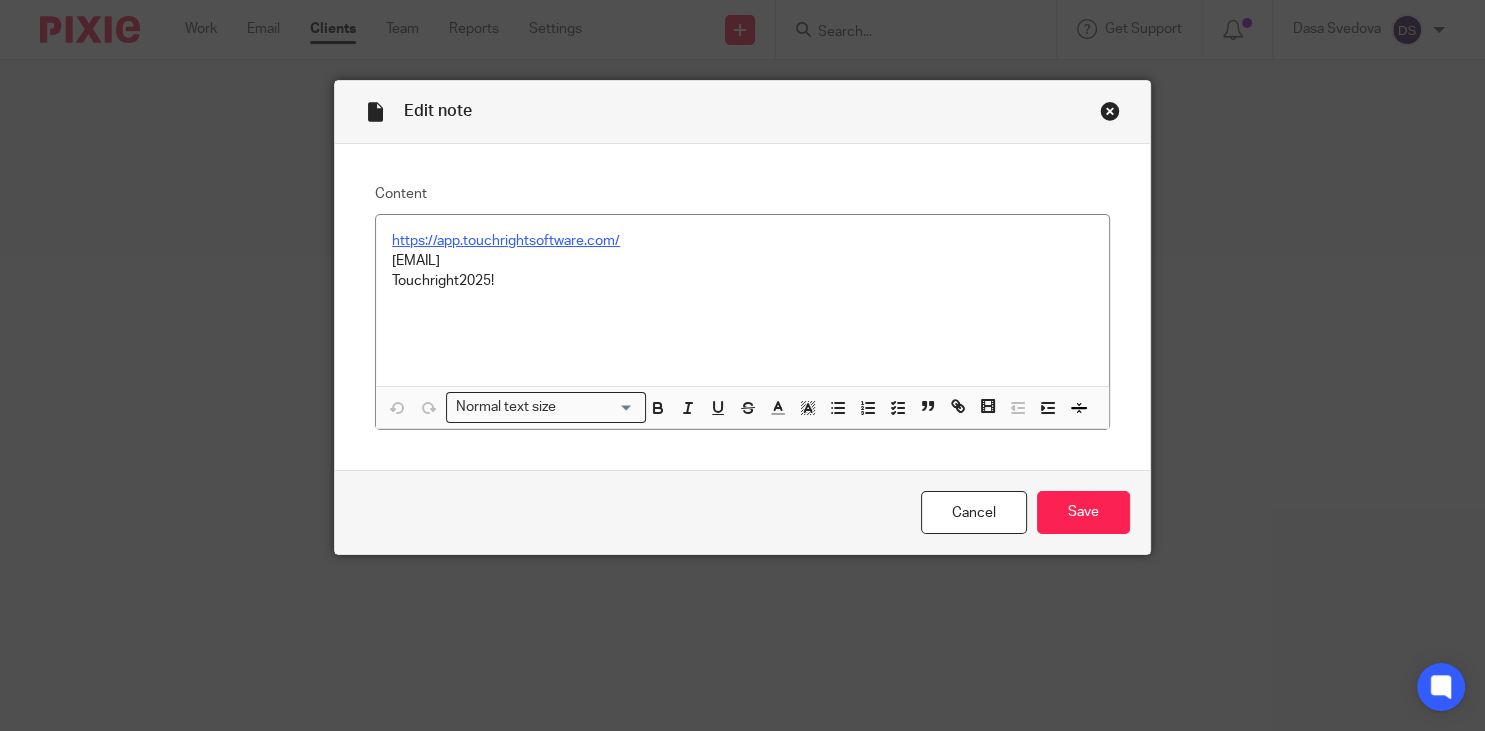 click on "https://app.touchrightsoftware.com/ [EMAIL] Touchright2025!" at bounding box center (742, 300) 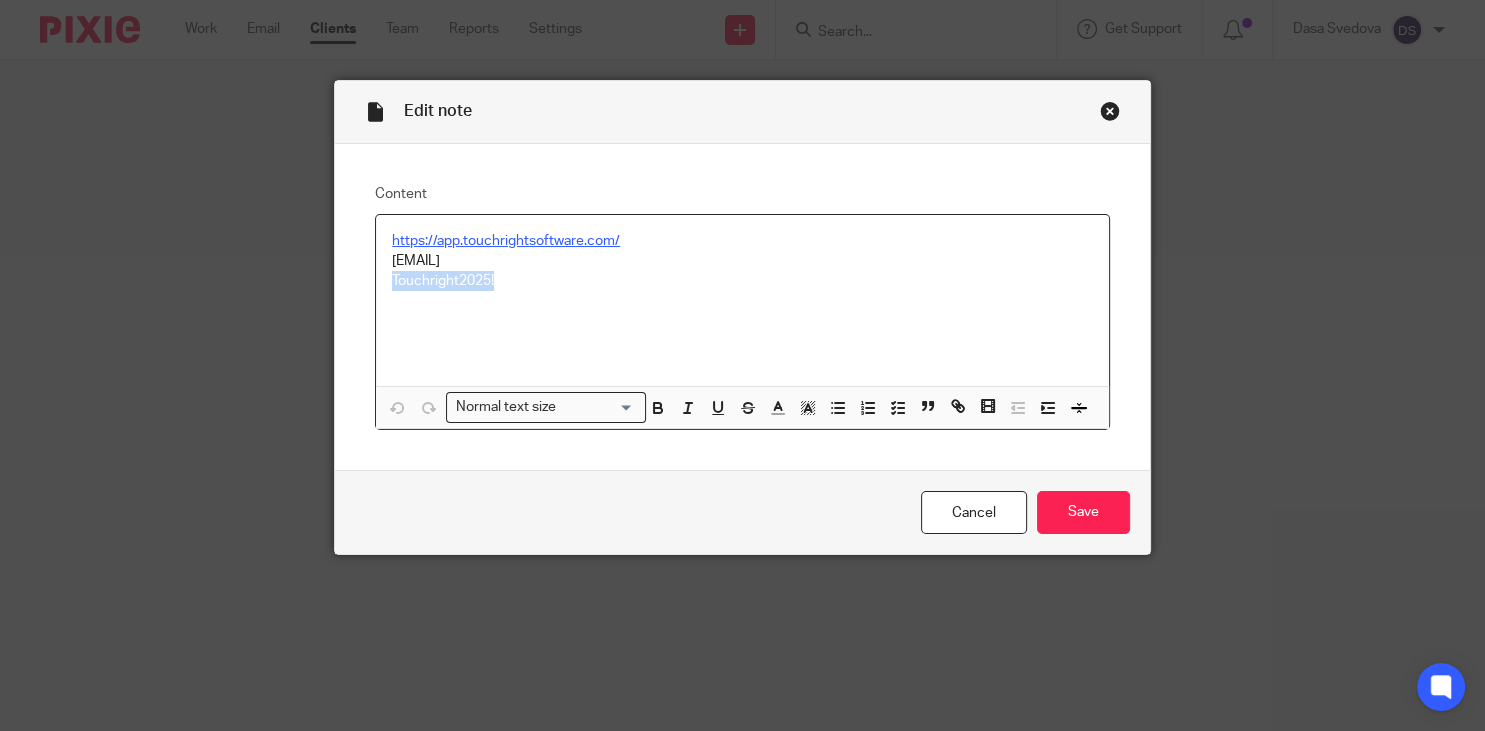 drag, startPoint x: 492, startPoint y: 283, endPoint x: 329, endPoint y: 287, distance: 163.04907 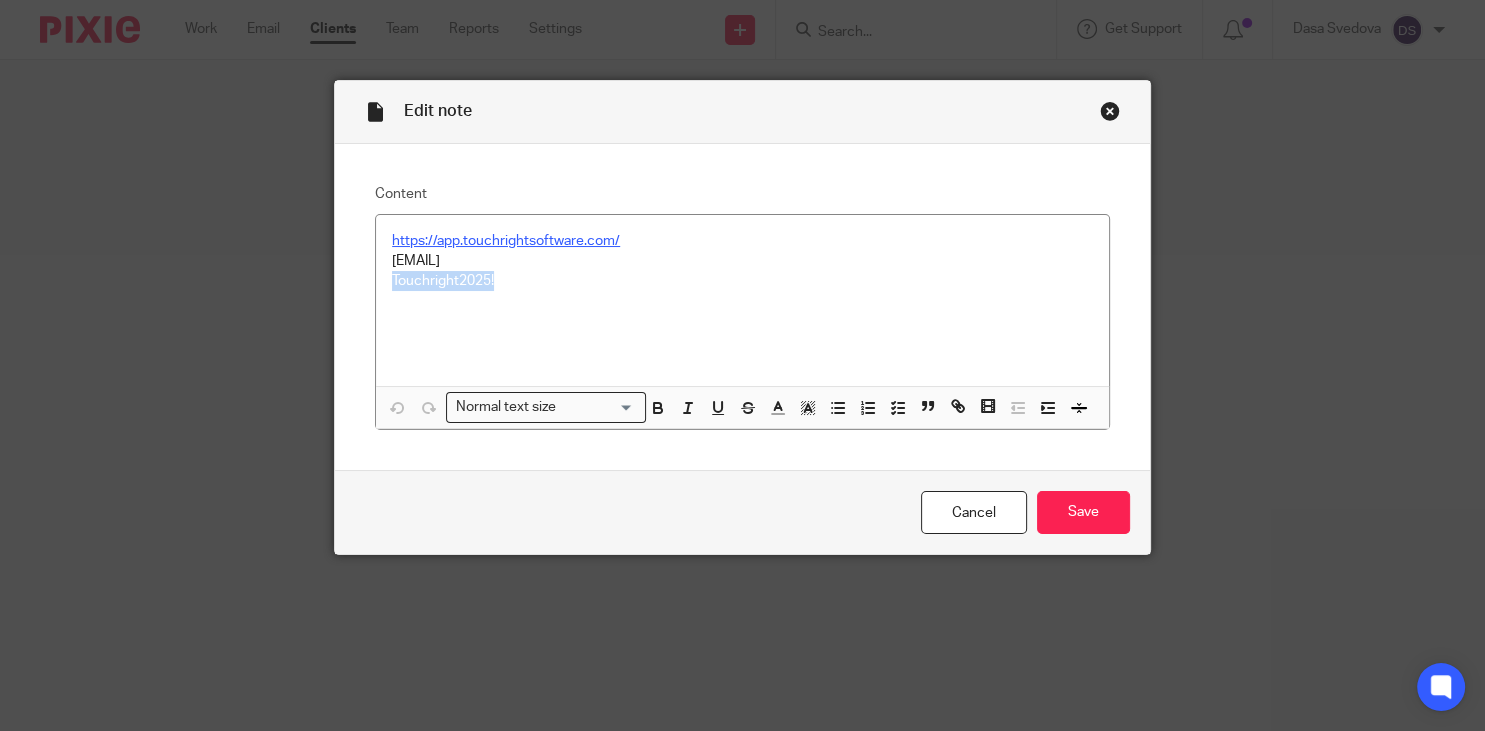 click at bounding box center [1110, 111] 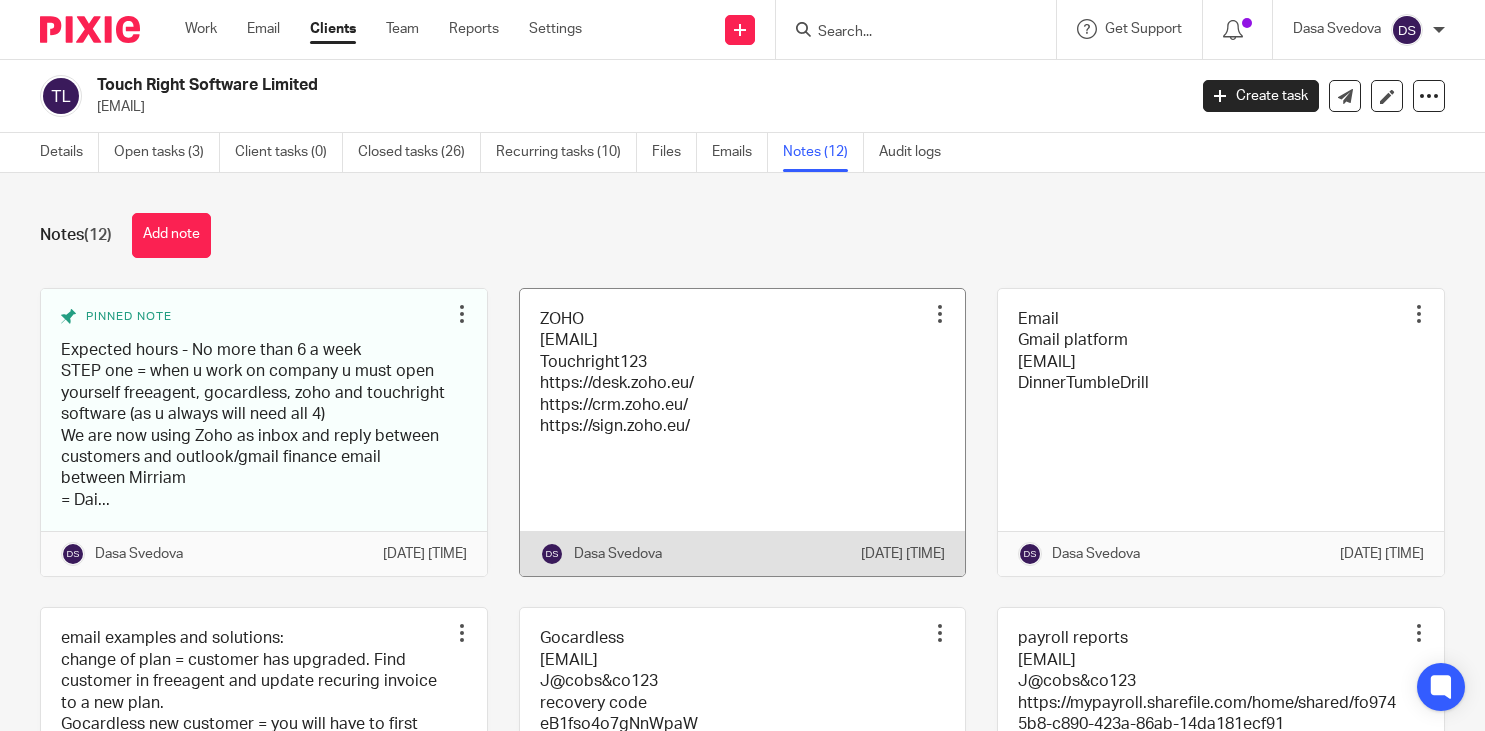 scroll, scrollTop: 0, scrollLeft: 0, axis: both 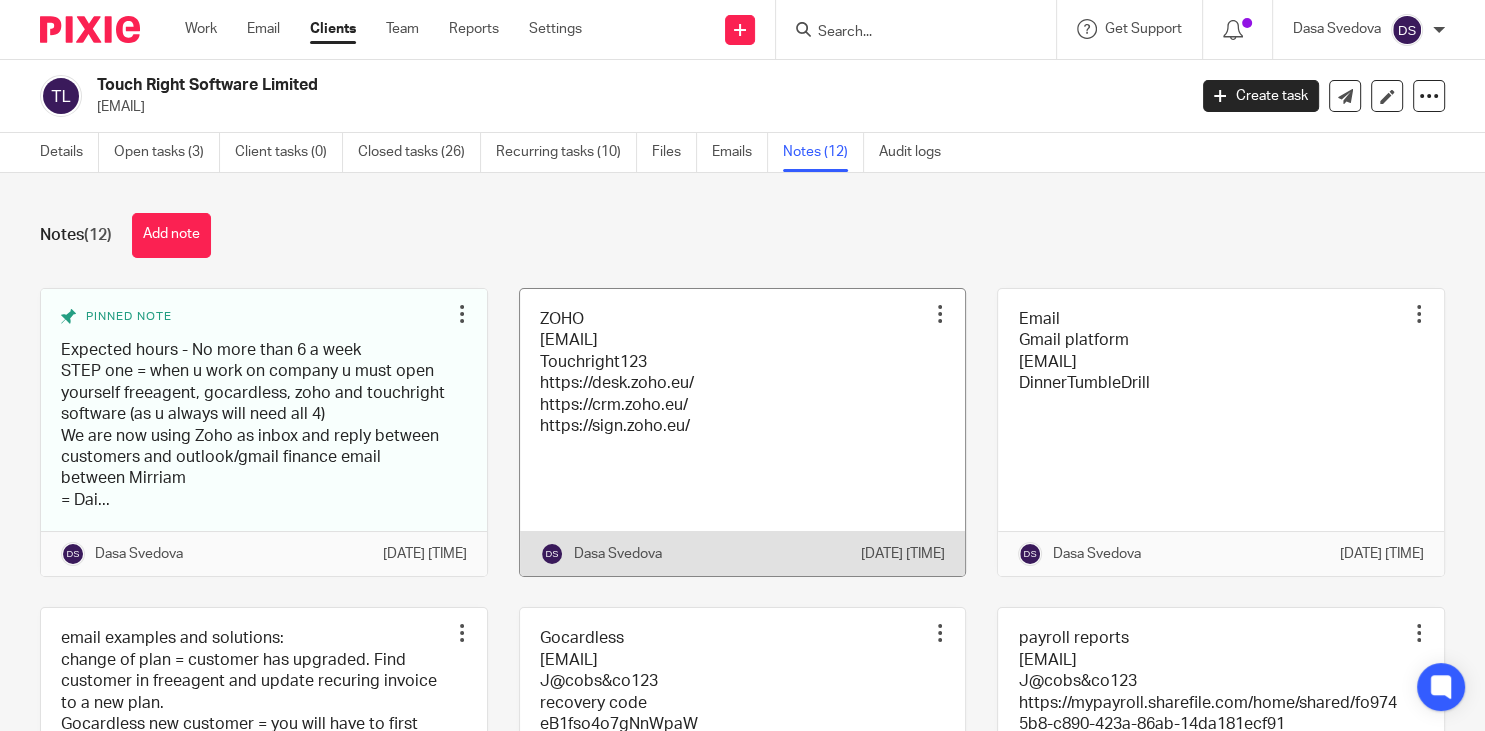 click at bounding box center (743, 433) 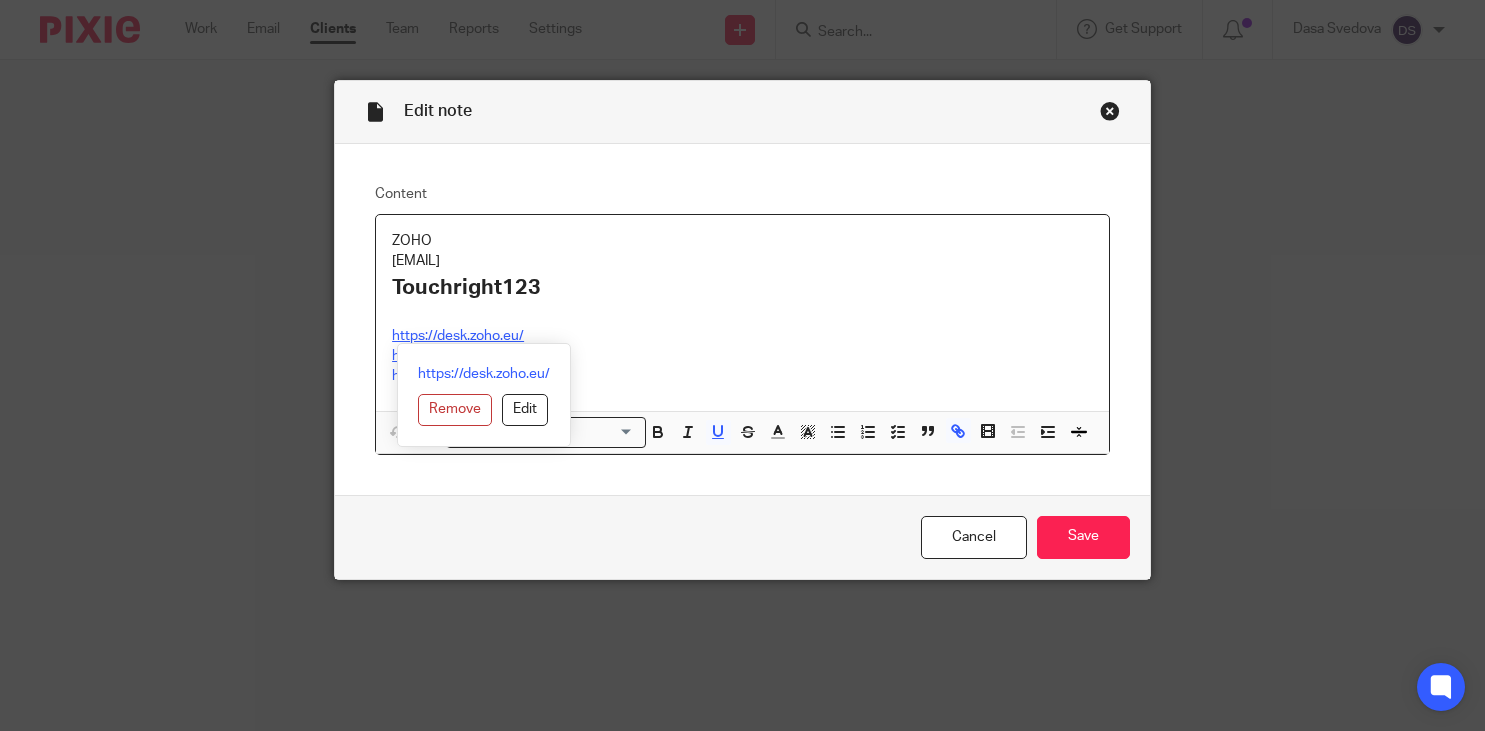 scroll, scrollTop: 0, scrollLeft: 0, axis: both 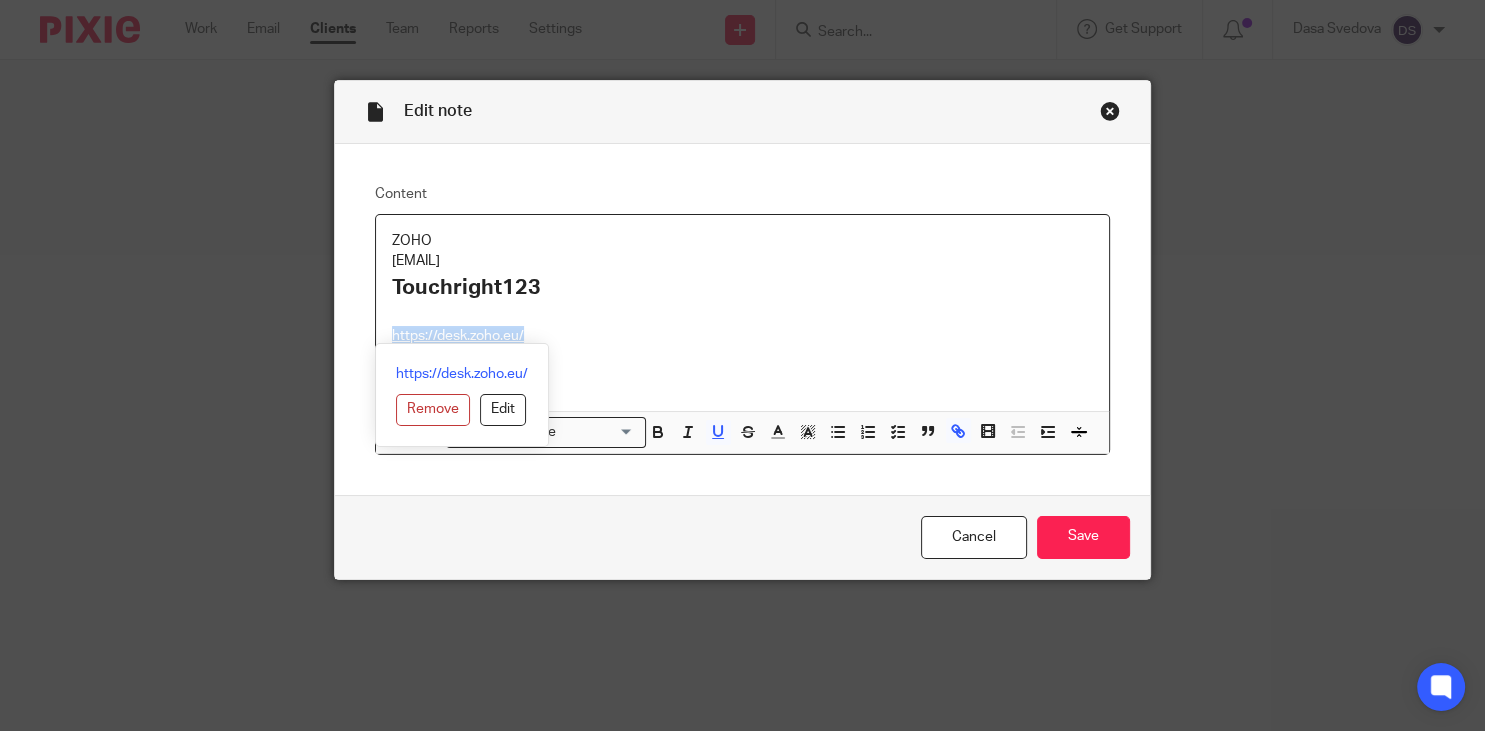 click on "Content   ZOHO accounts@touchrightsoftware.com Touchright123 https://desk.zoho.eu/ https://crm.zoho.eu/ https://sign.zoho.eu/
Normal text size
Loading...
https://desk.zoho.eu/
Remove
Edit
Insert new video
Copy and paste the video URL. Youtube, Vimeo and Loom URLs are supported.
Close
Submit" at bounding box center (742, 319) 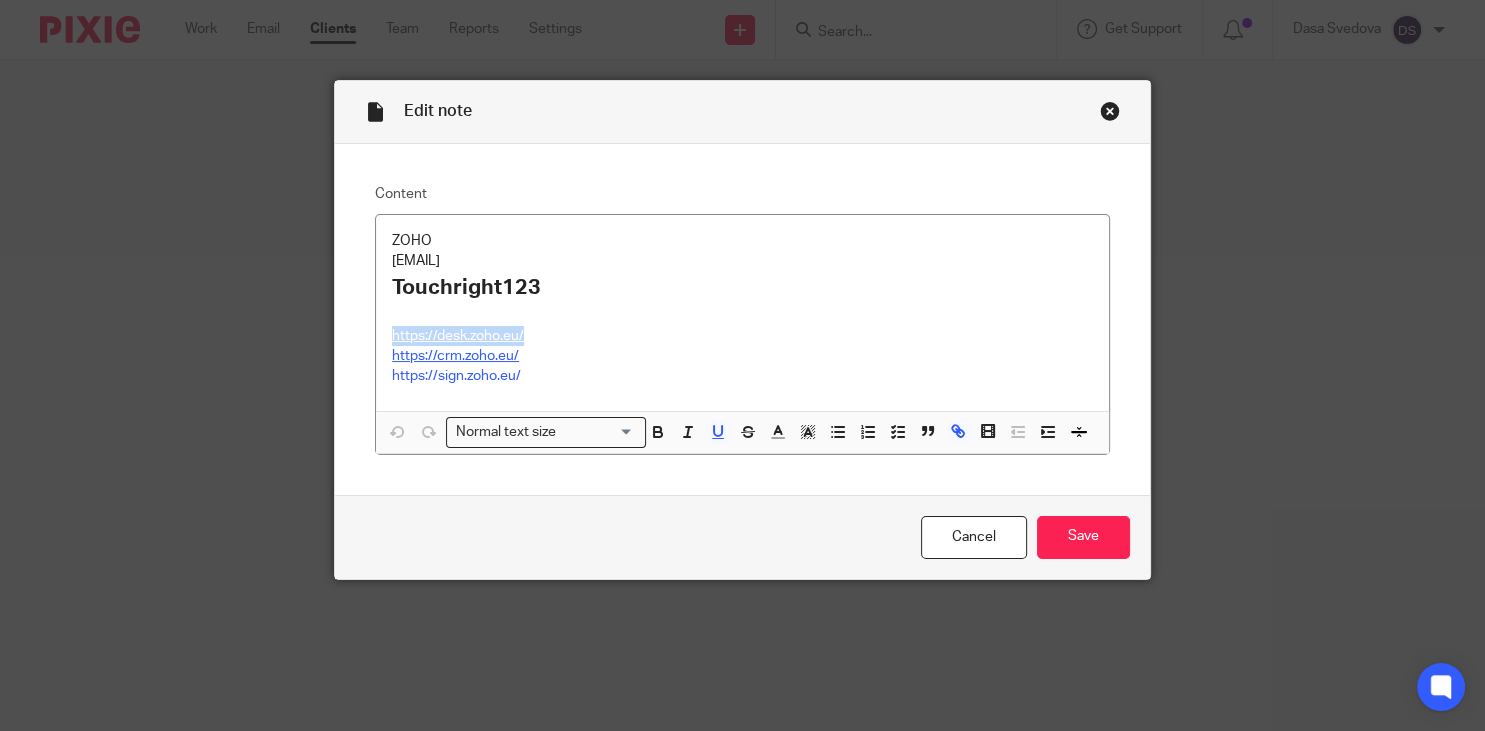 click on "https://desk.zoho.eu/" at bounding box center [742, 336] 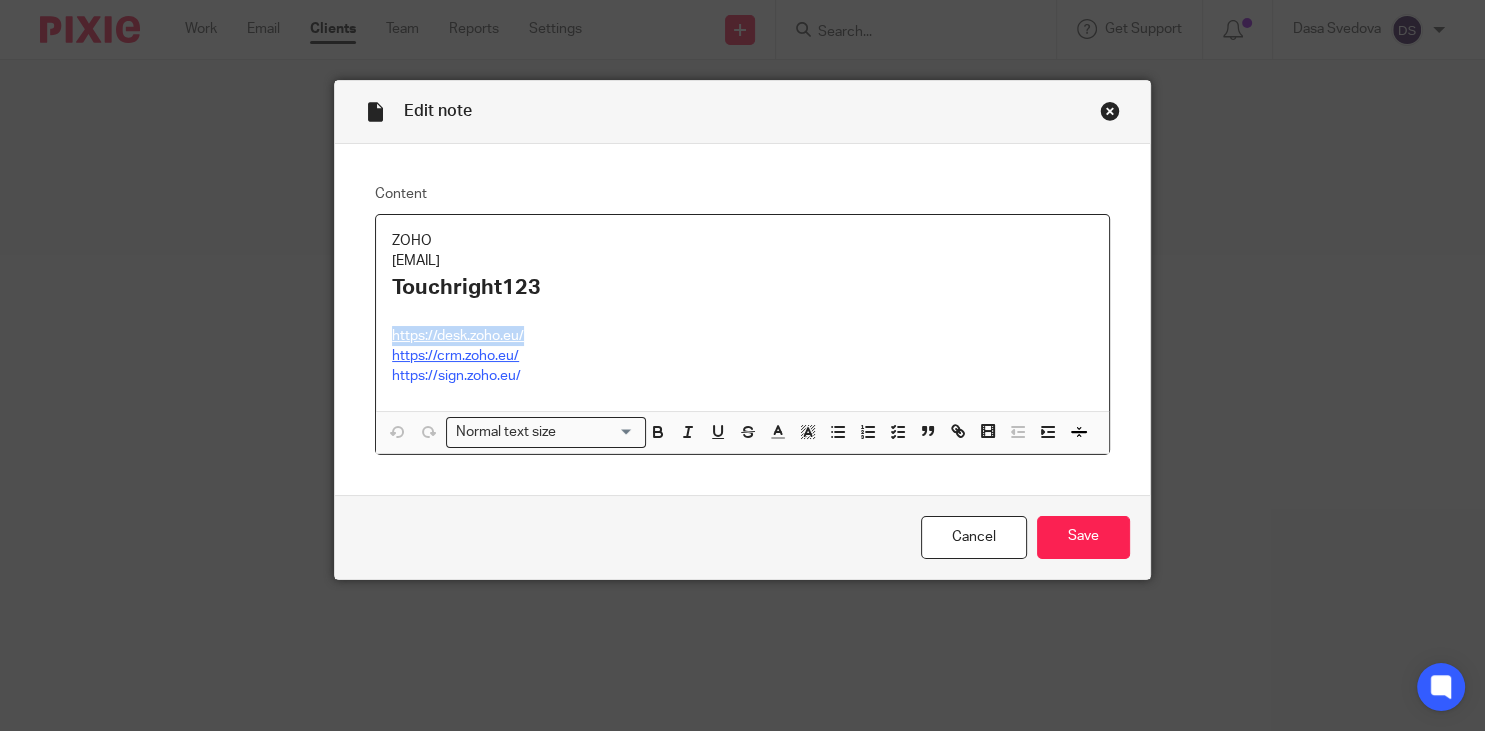 drag, startPoint x: 550, startPoint y: 259, endPoint x: 361, endPoint y: 258, distance: 189.00264 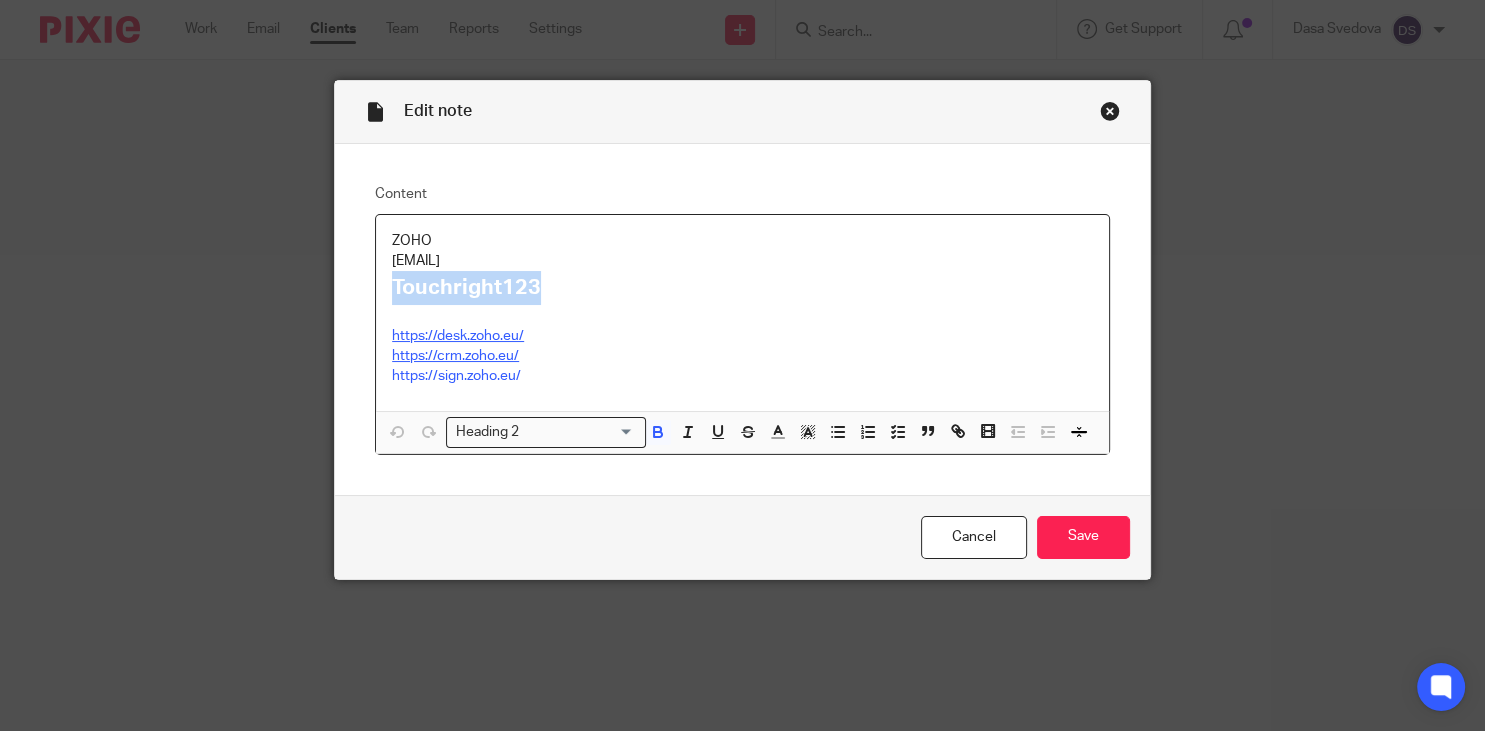 drag, startPoint x: 551, startPoint y: 294, endPoint x: 356, endPoint y: 289, distance: 195.06409 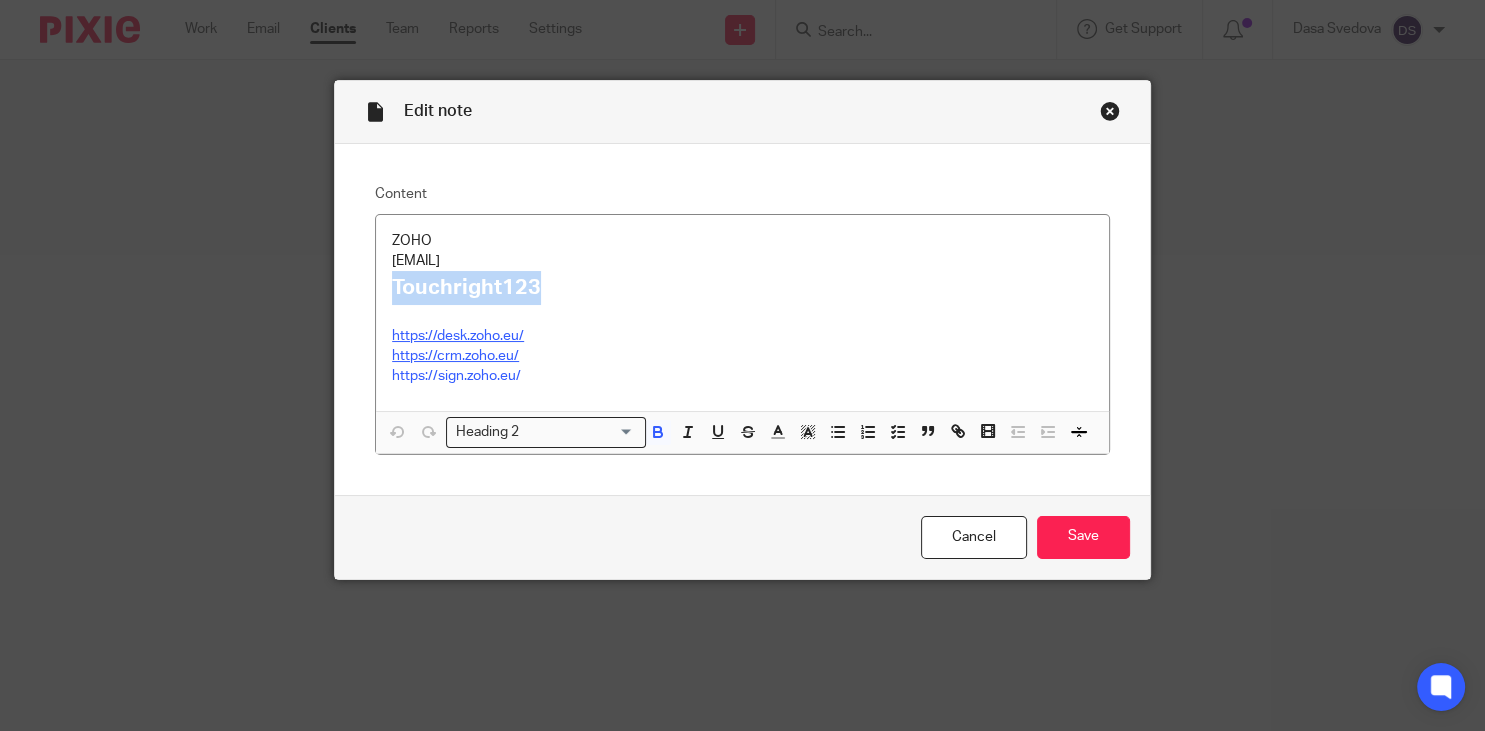 click at bounding box center [1110, 111] 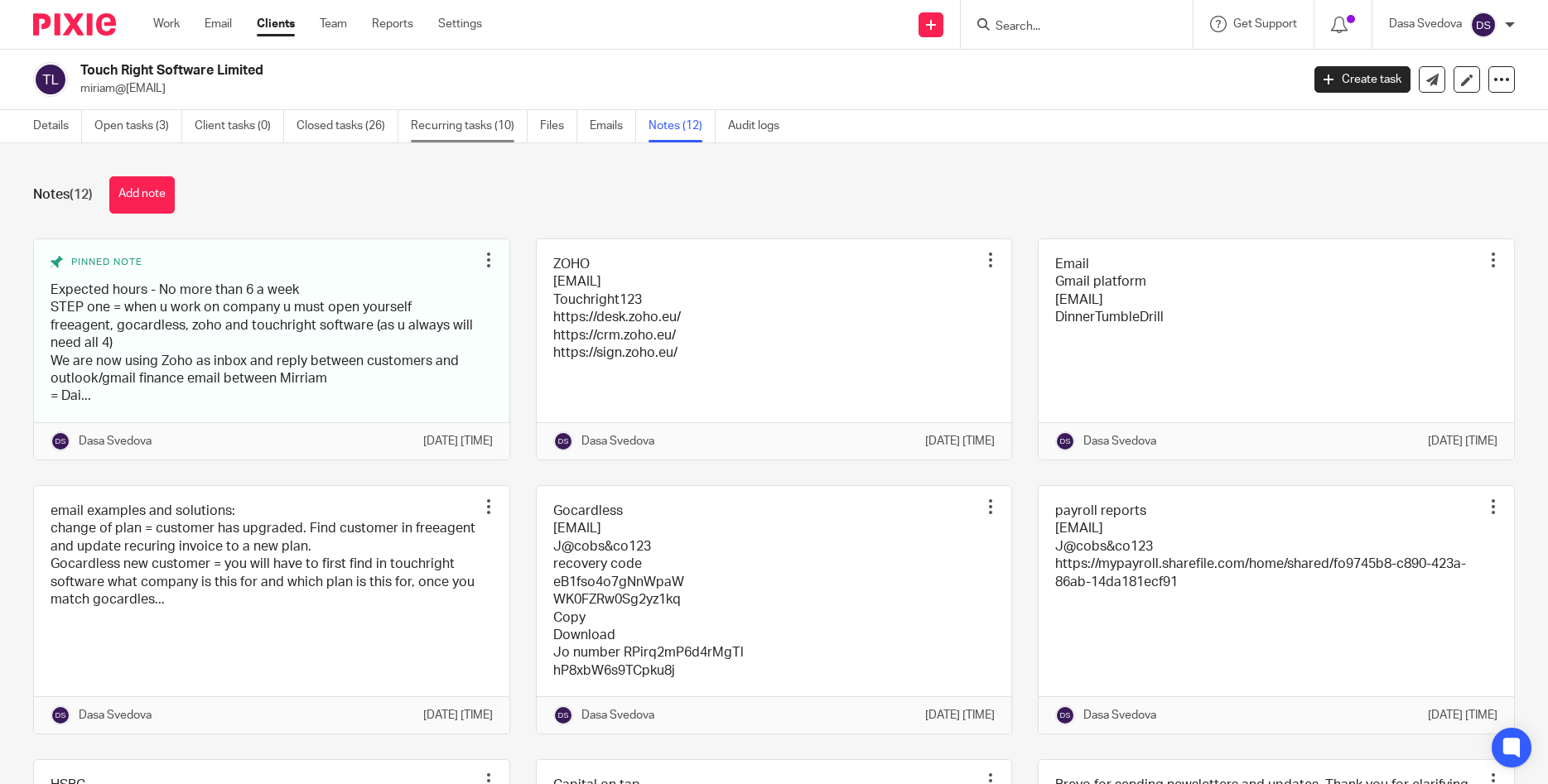scroll, scrollTop: 0, scrollLeft: 0, axis: both 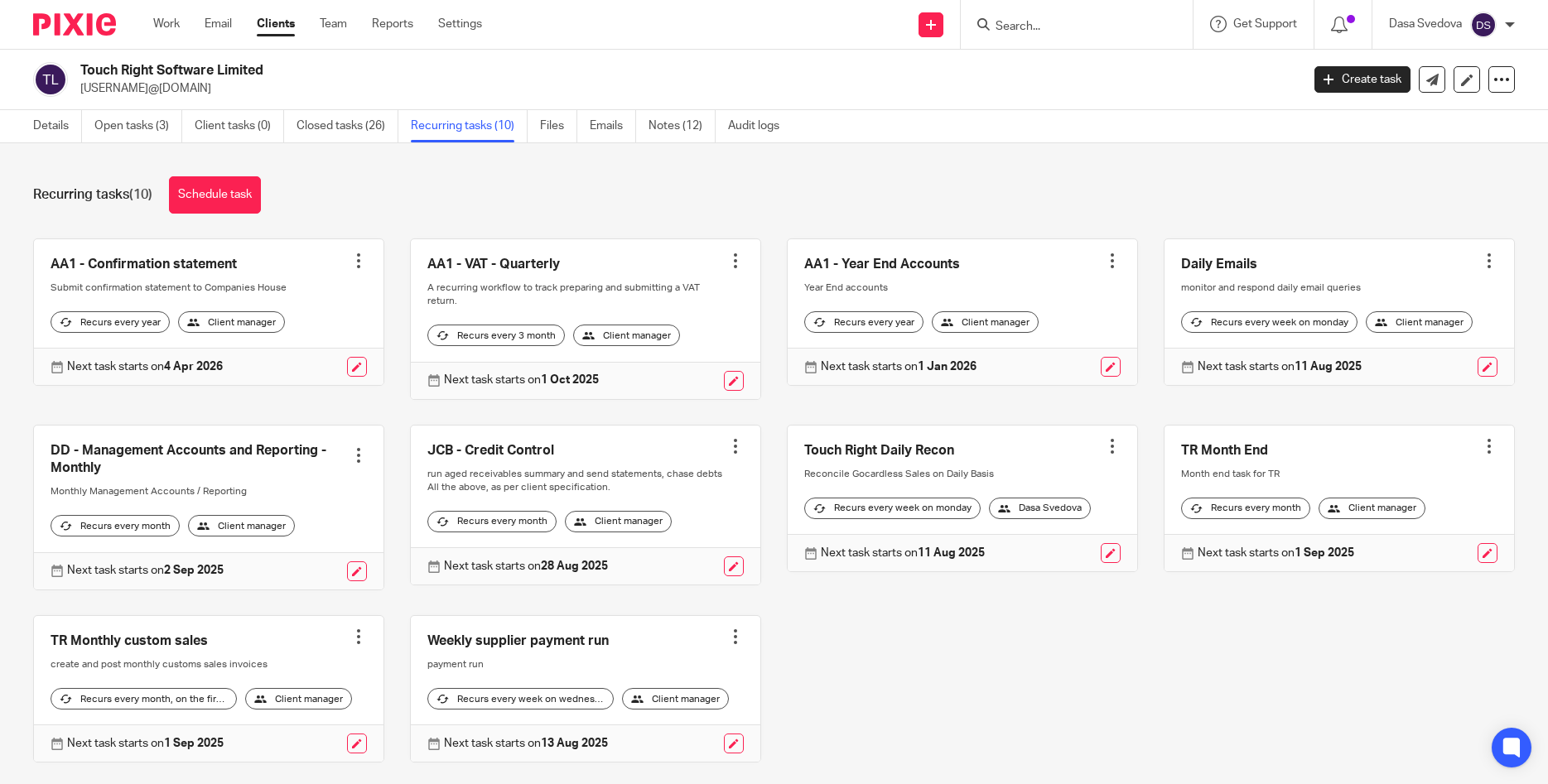 click on "Open tasks (3)" at bounding box center [138, 126] 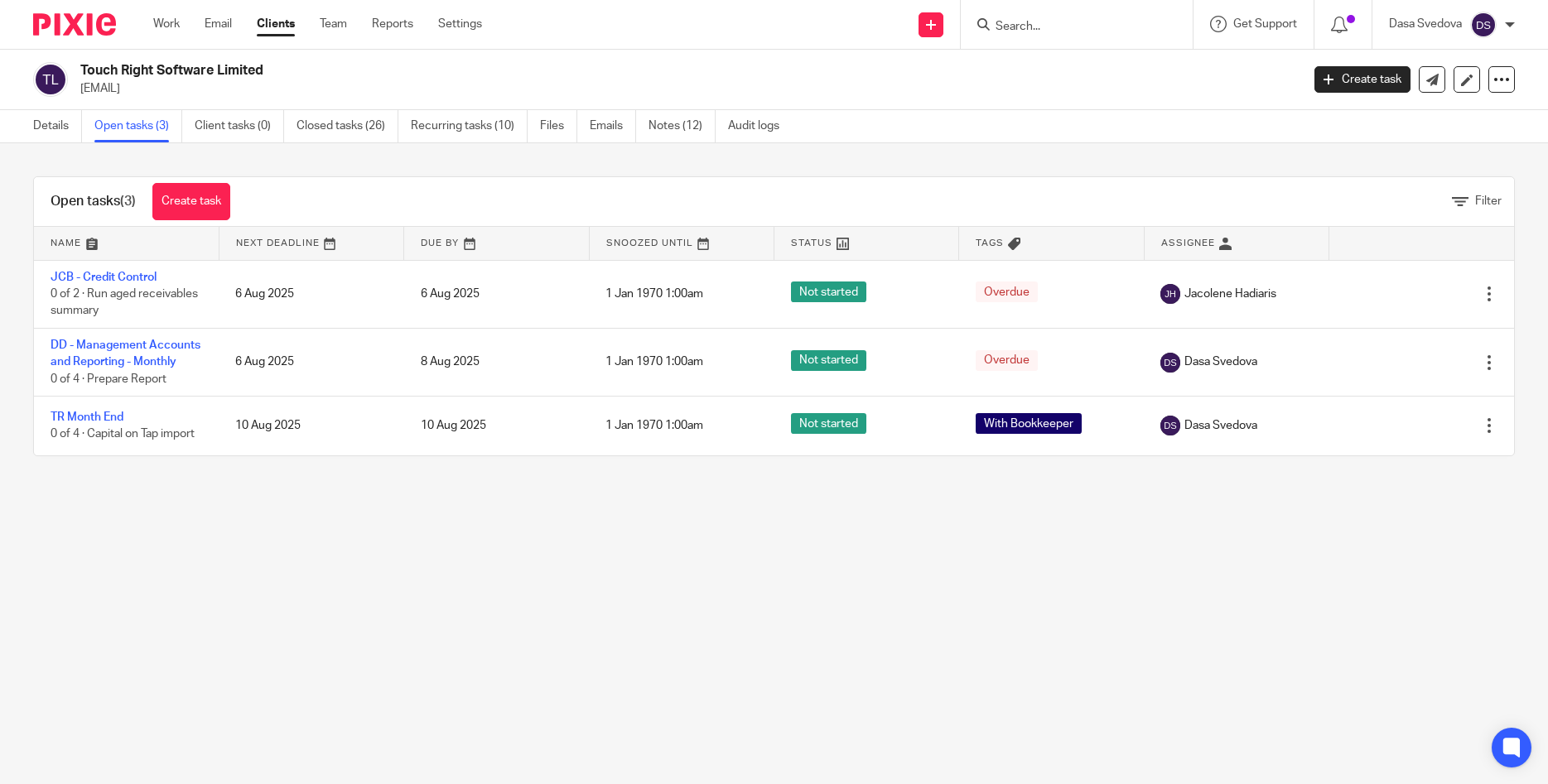 scroll, scrollTop: 0, scrollLeft: 0, axis: both 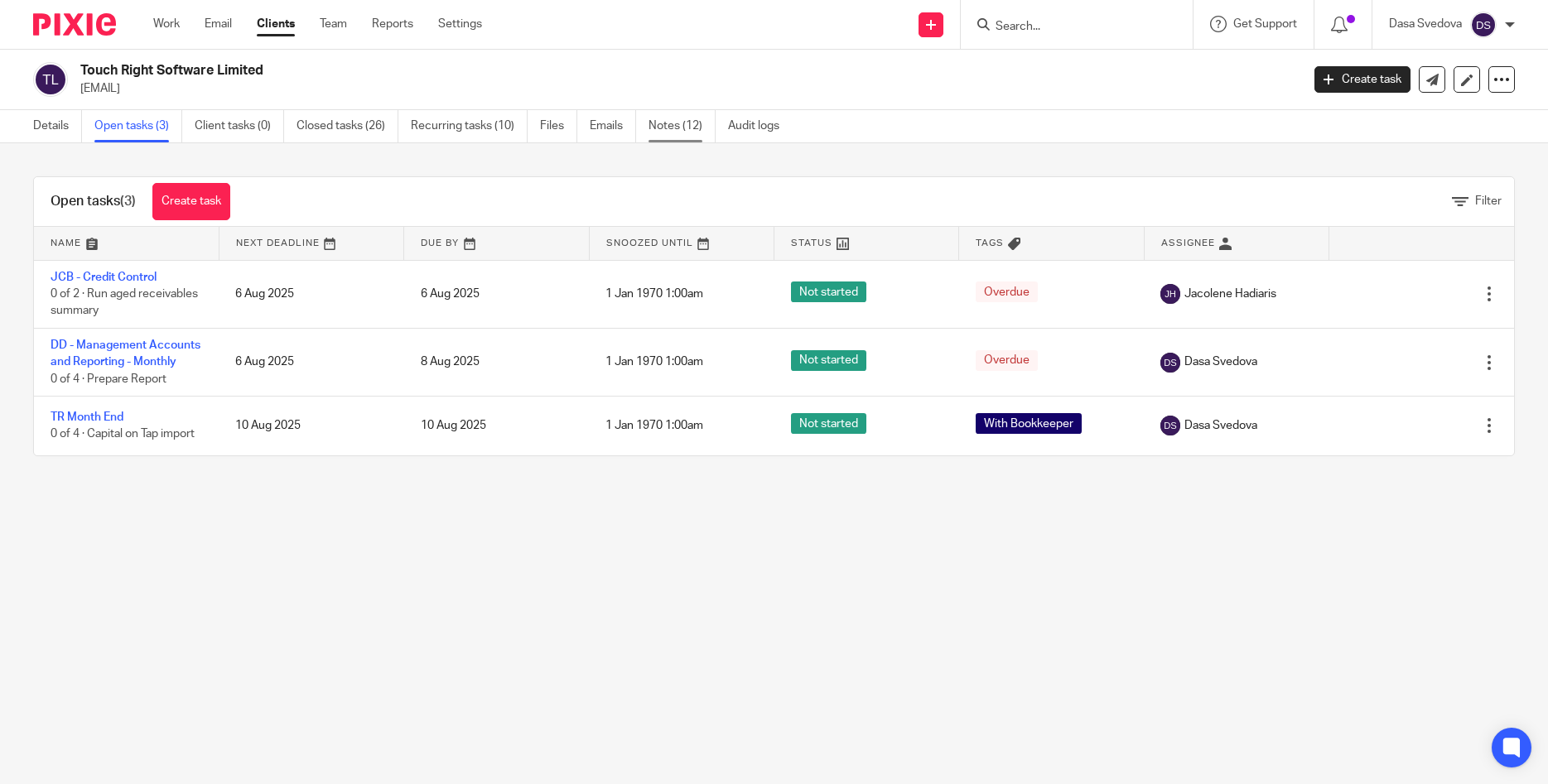 click on "Notes (12)" at bounding box center (682, 126) 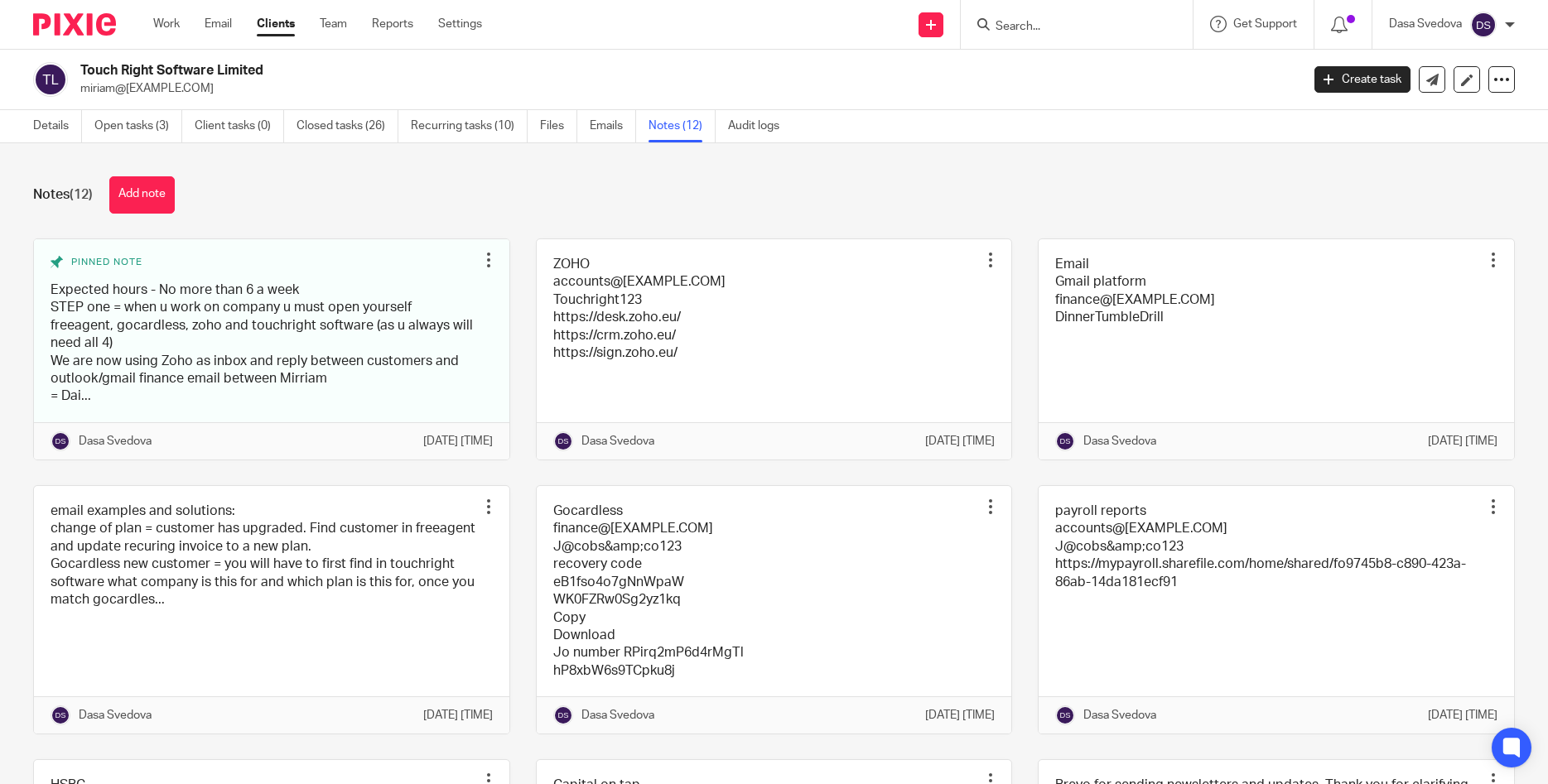 scroll, scrollTop: 0, scrollLeft: 0, axis: both 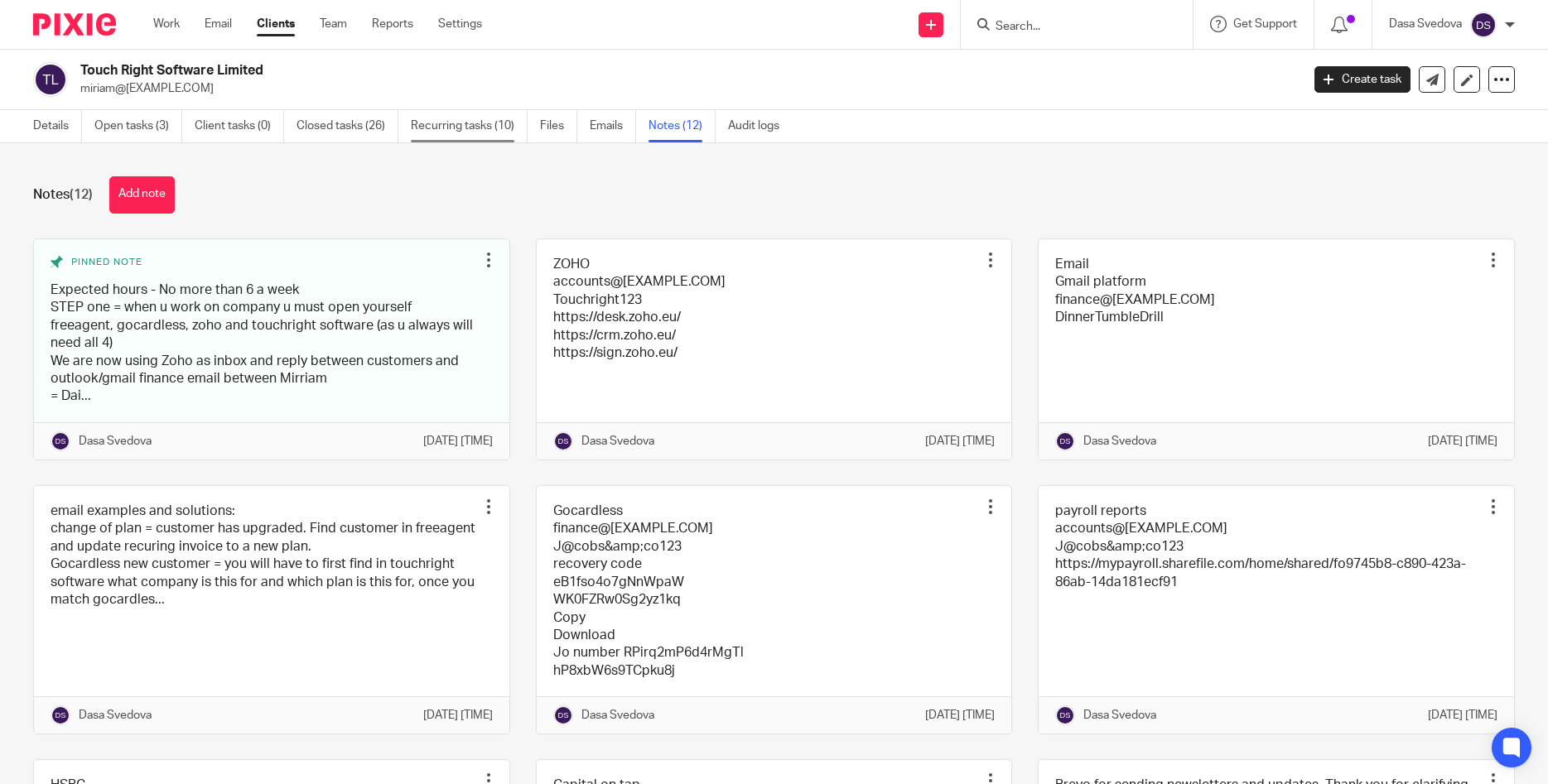 click on "Recurring tasks (10)" at bounding box center (469, 126) 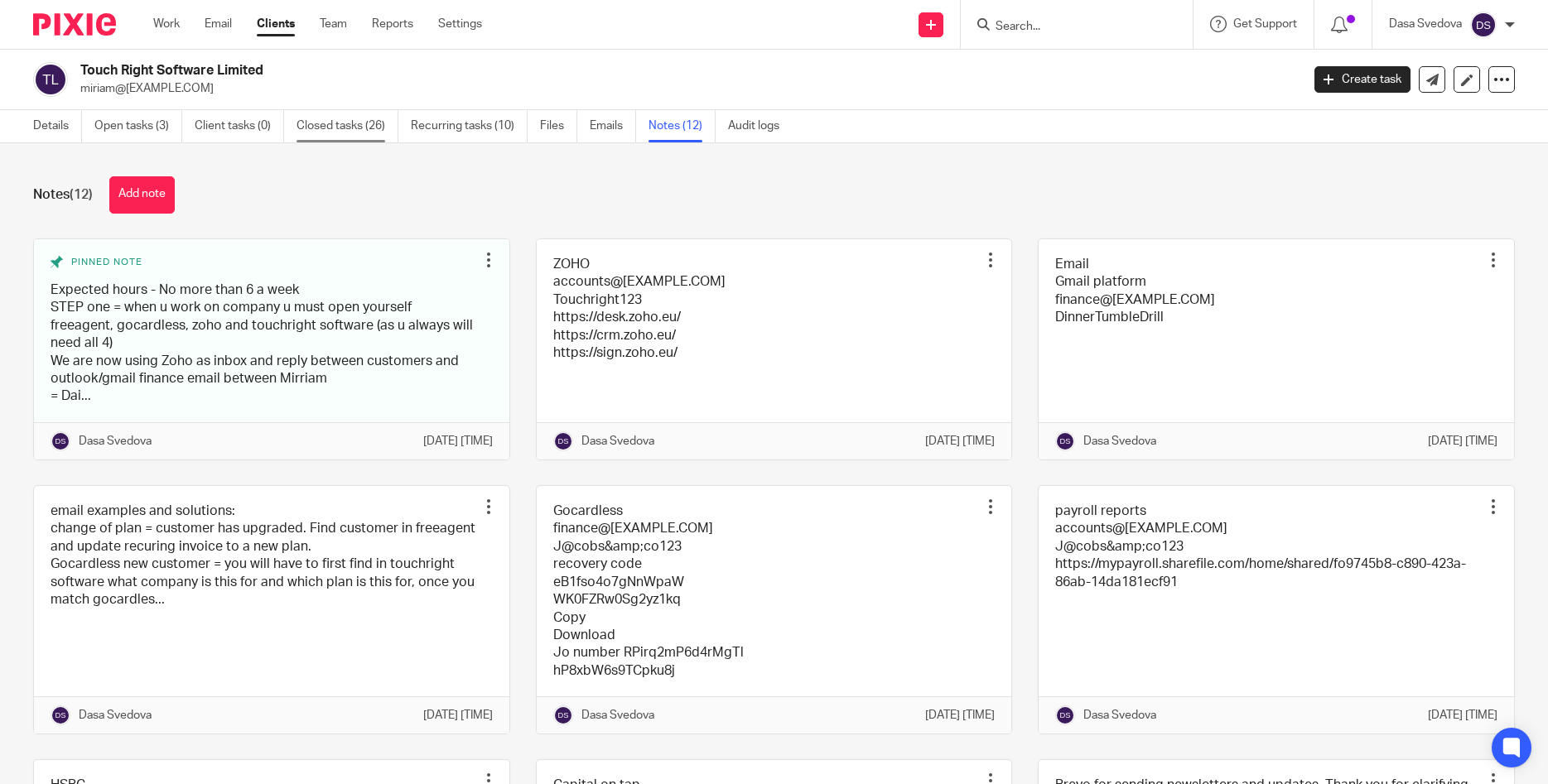 click on "Closed tasks (26)" at bounding box center [347, 126] 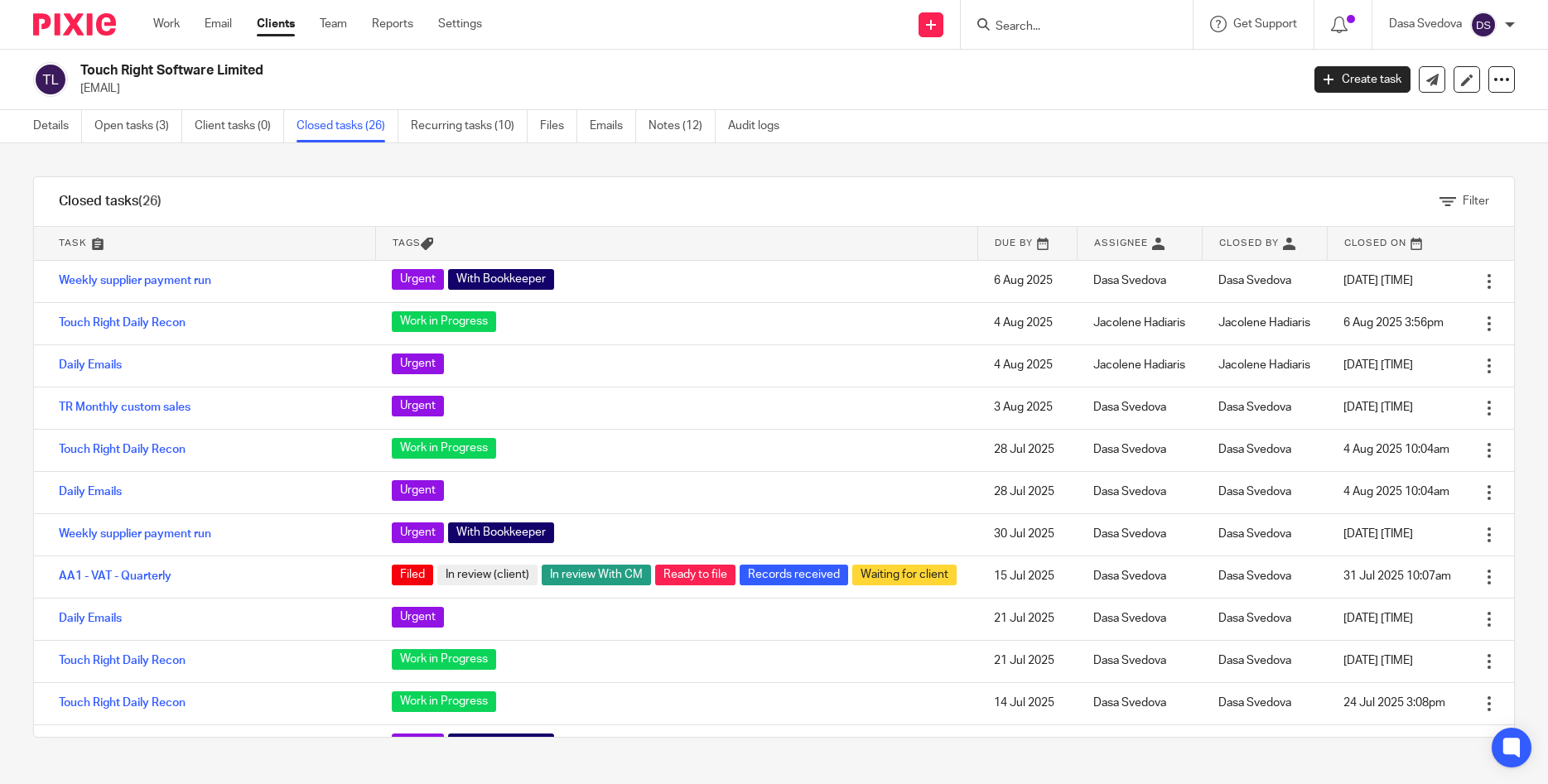 scroll, scrollTop: 0, scrollLeft: 0, axis: both 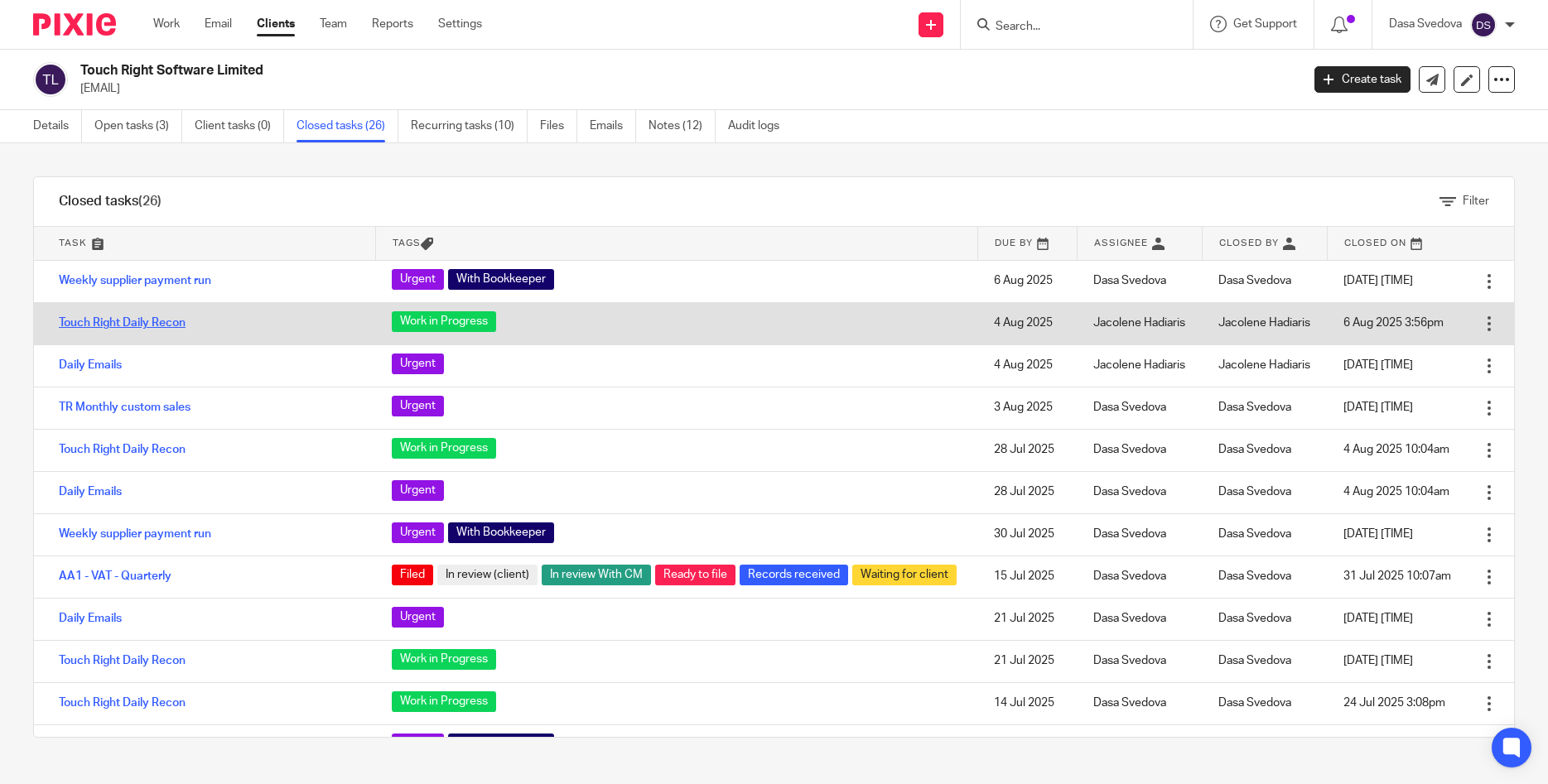 click on "Touch Right Daily Recon" at bounding box center [122, 323] 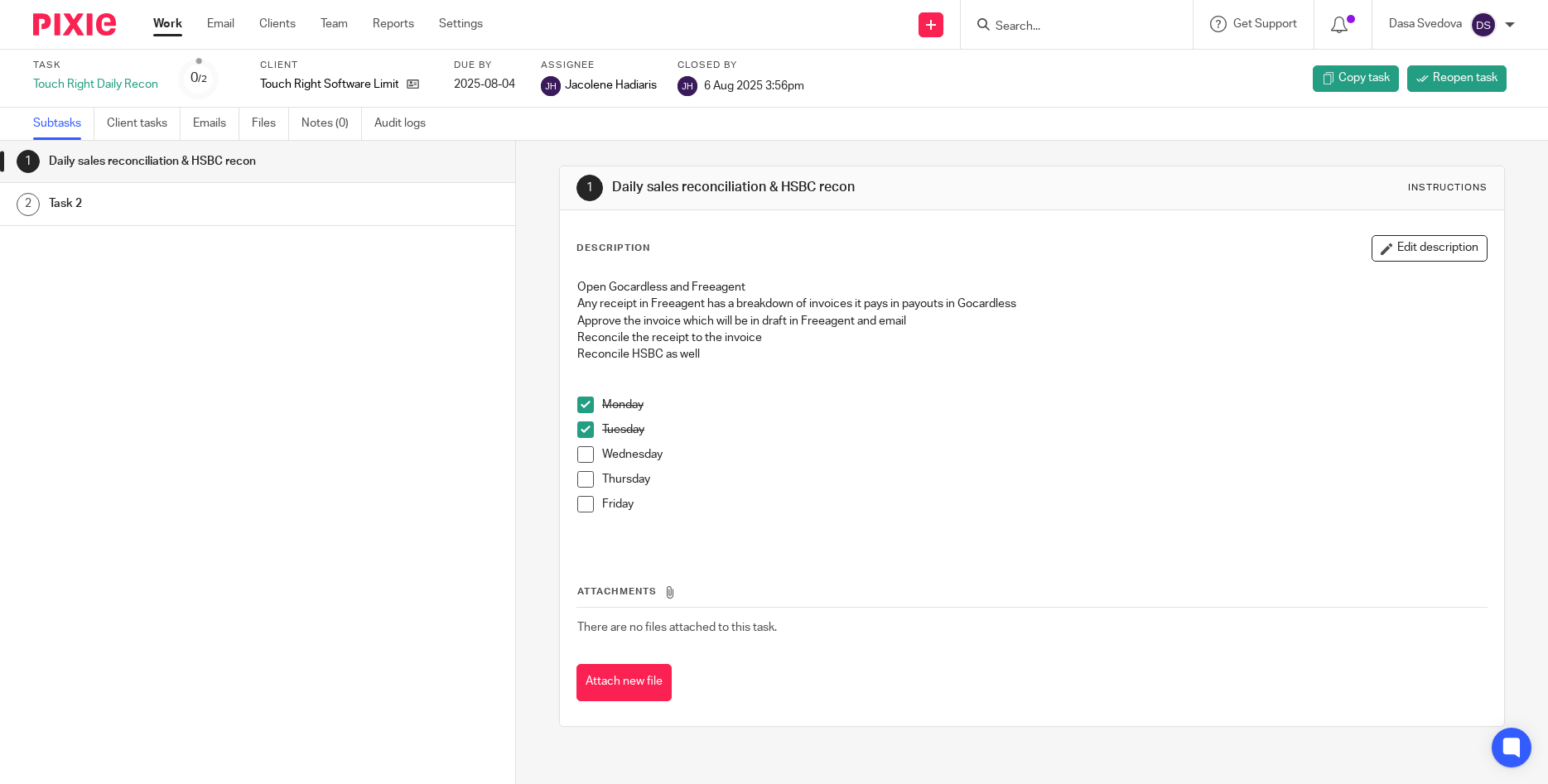 scroll, scrollTop: 0, scrollLeft: 0, axis: both 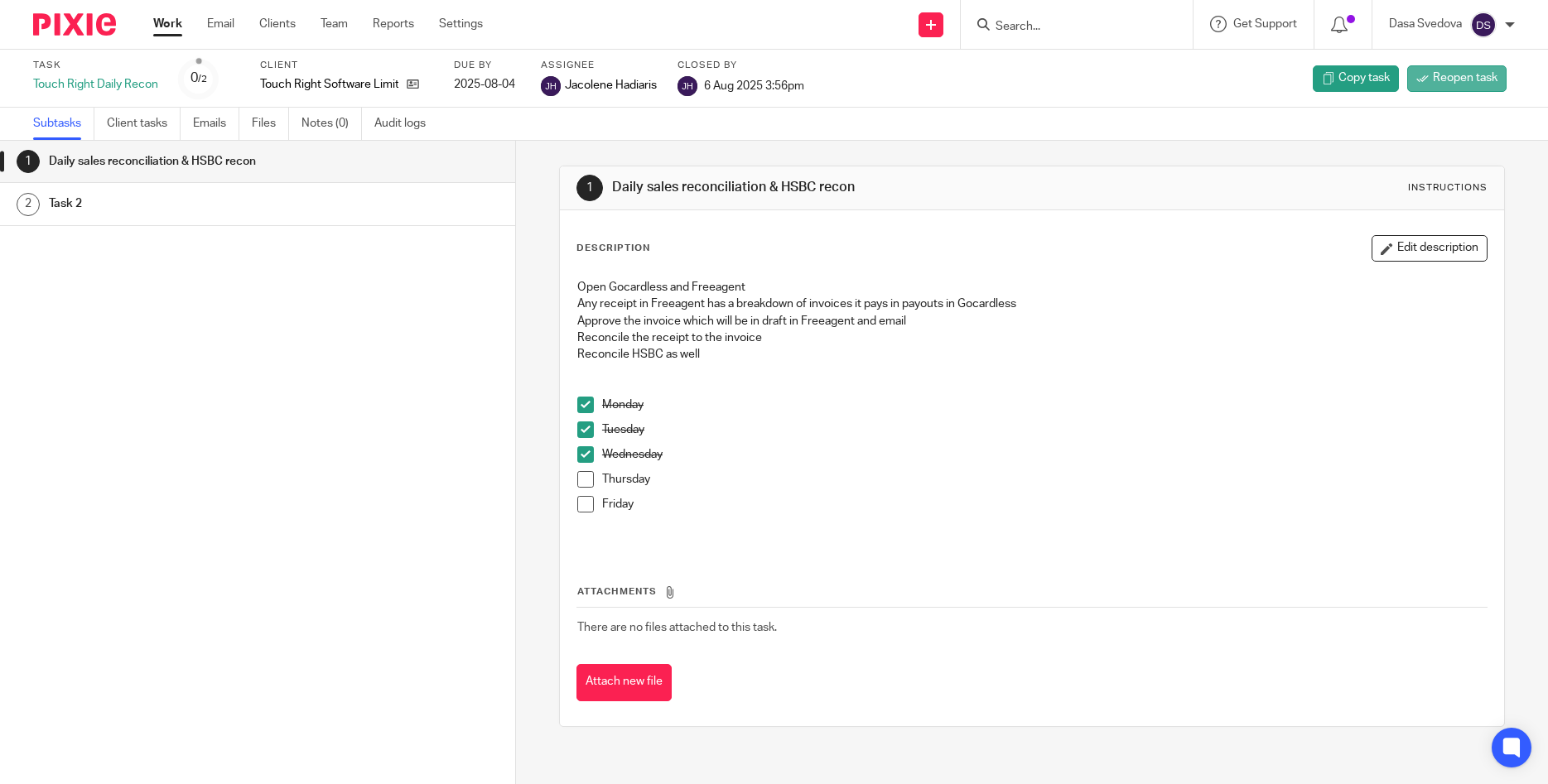click on "Reopen task" at bounding box center (1465, 78) 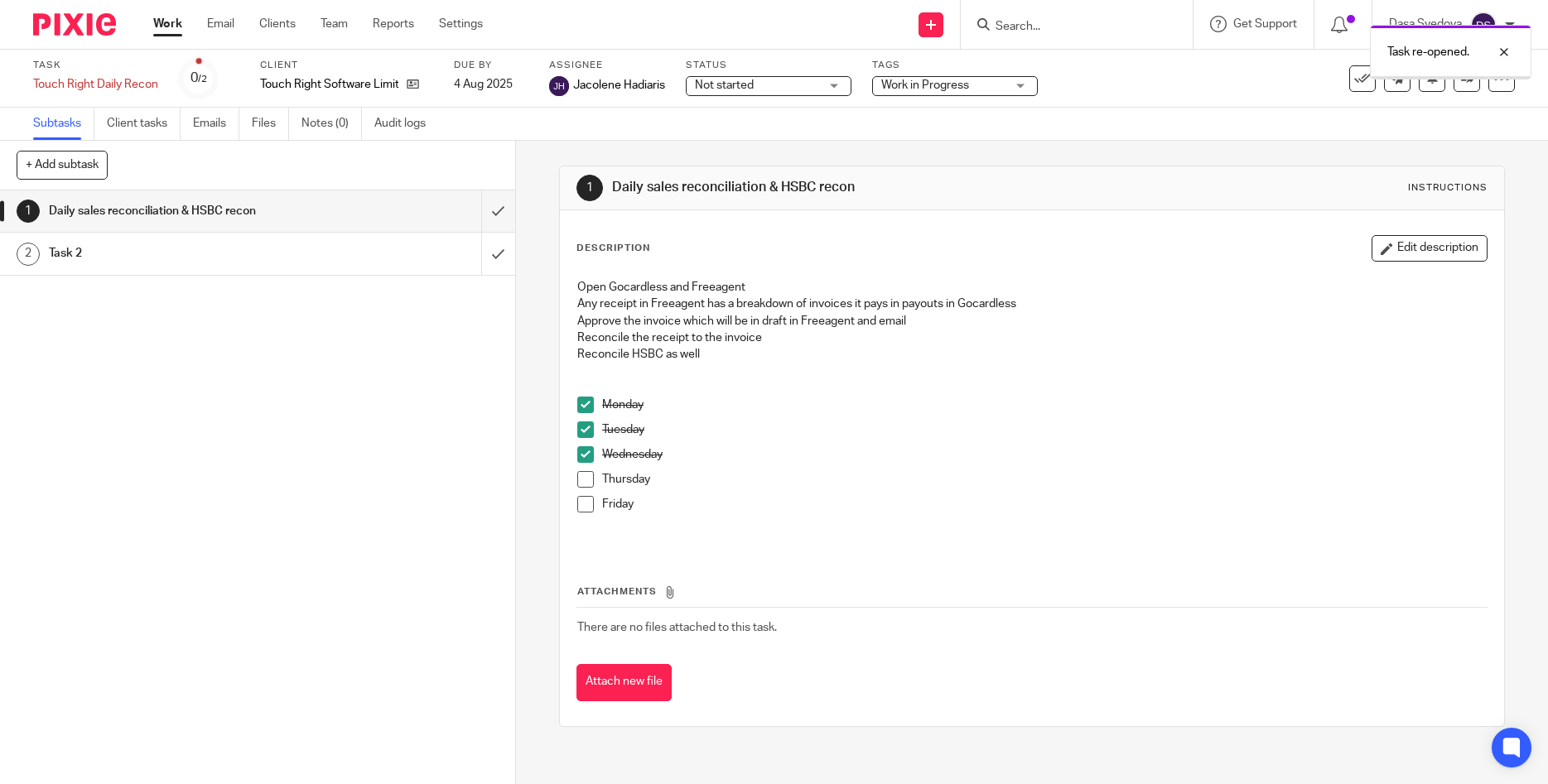 scroll, scrollTop: 0, scrollLeft: 0, axis: both 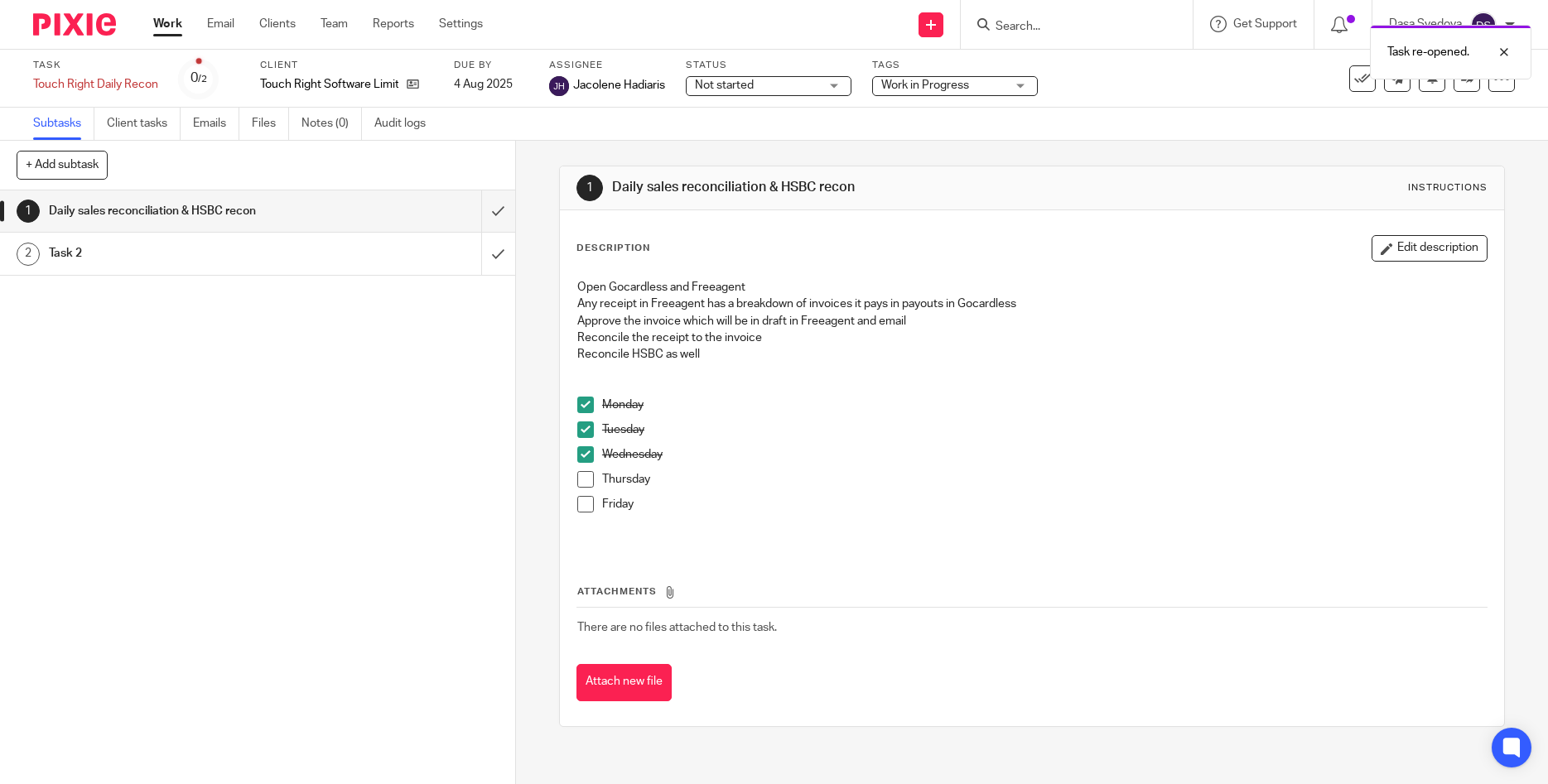 click at bounding box center (586, 479) 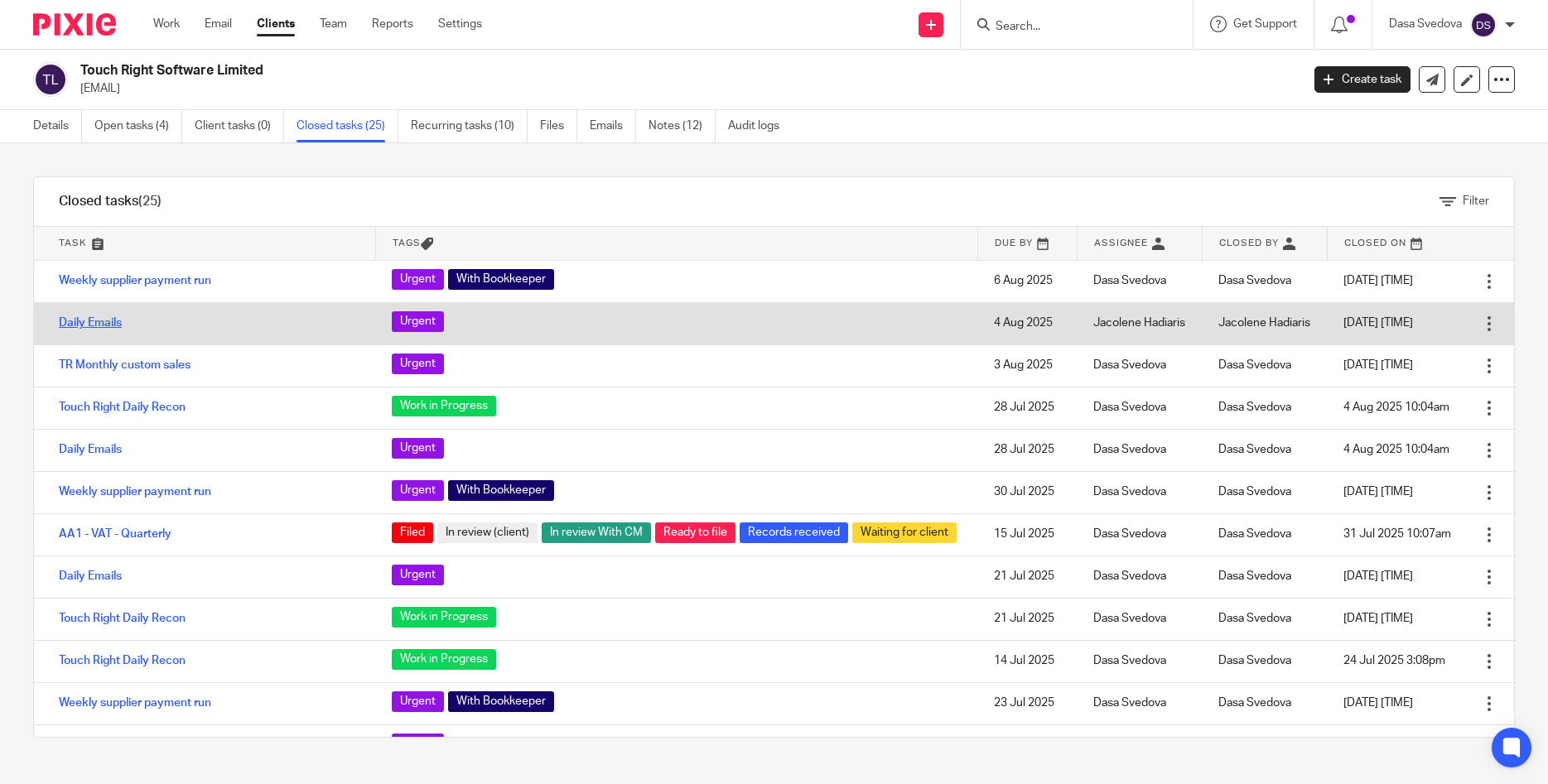 scroll, scrollTop: 0, scrollLeft: 0, axis: both 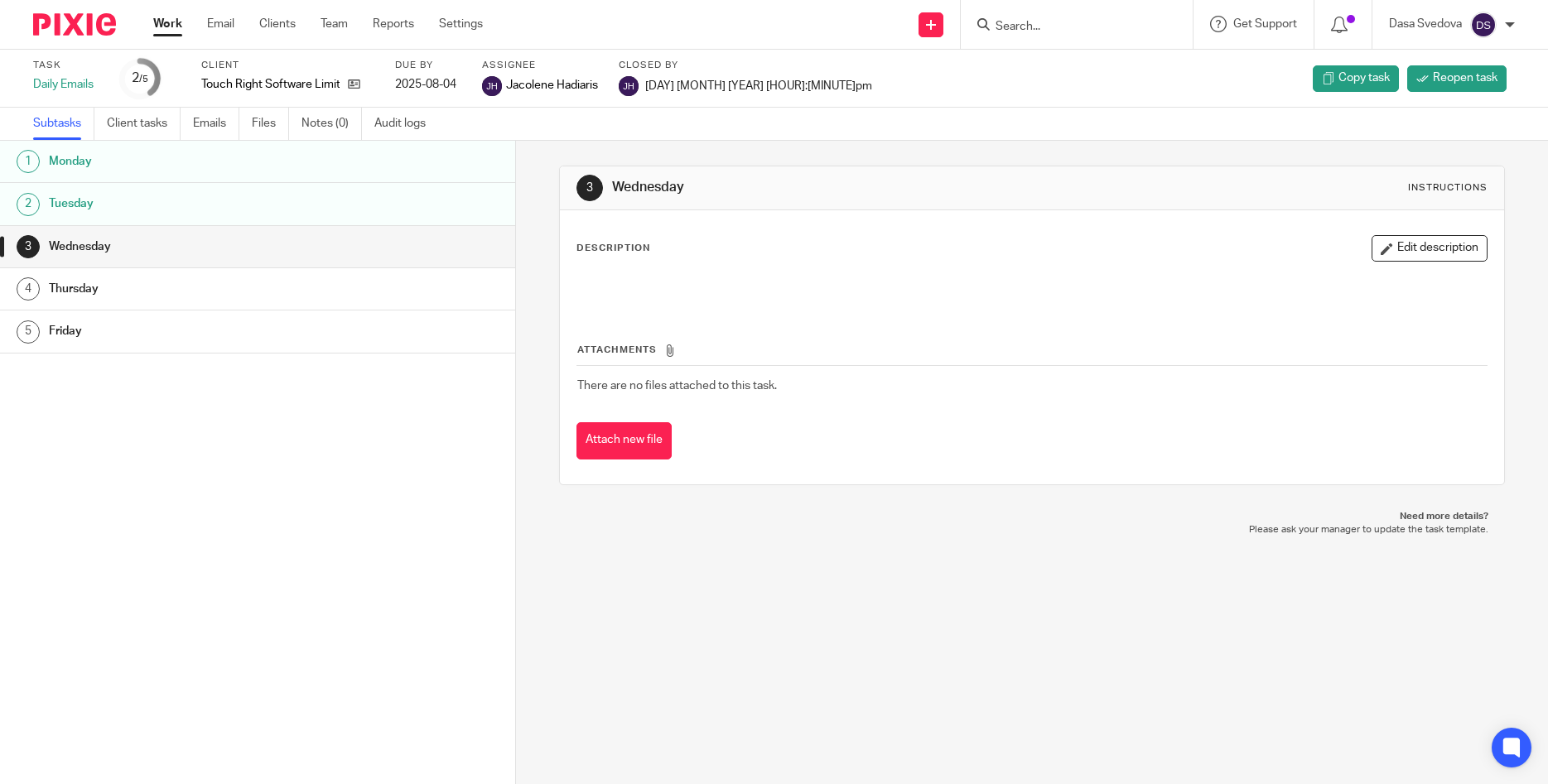 click on "Wednesday" at bounding box center (199, 247) 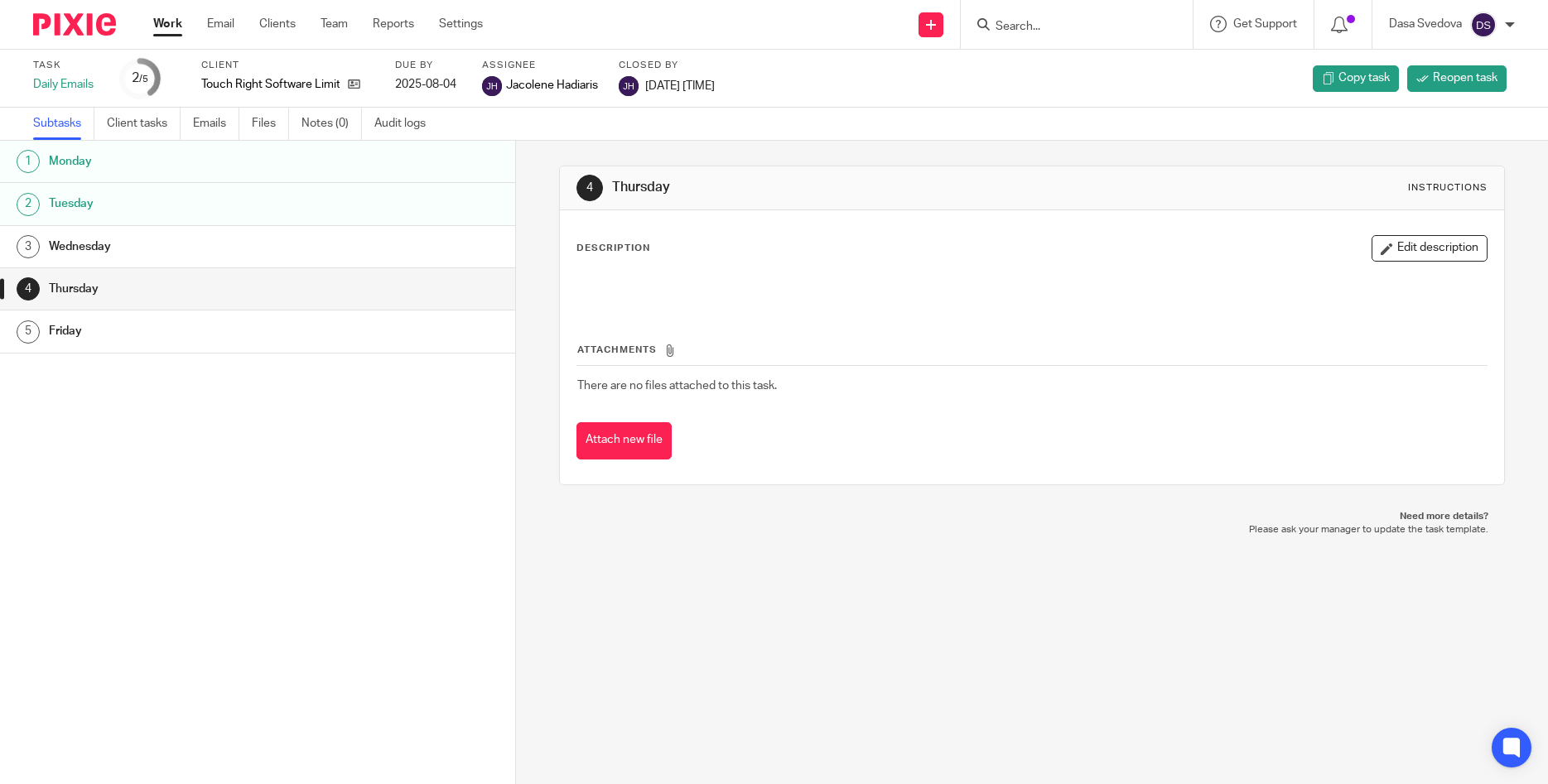 scroll, scrollTop: 0, scrollLeft: 0, axis: both 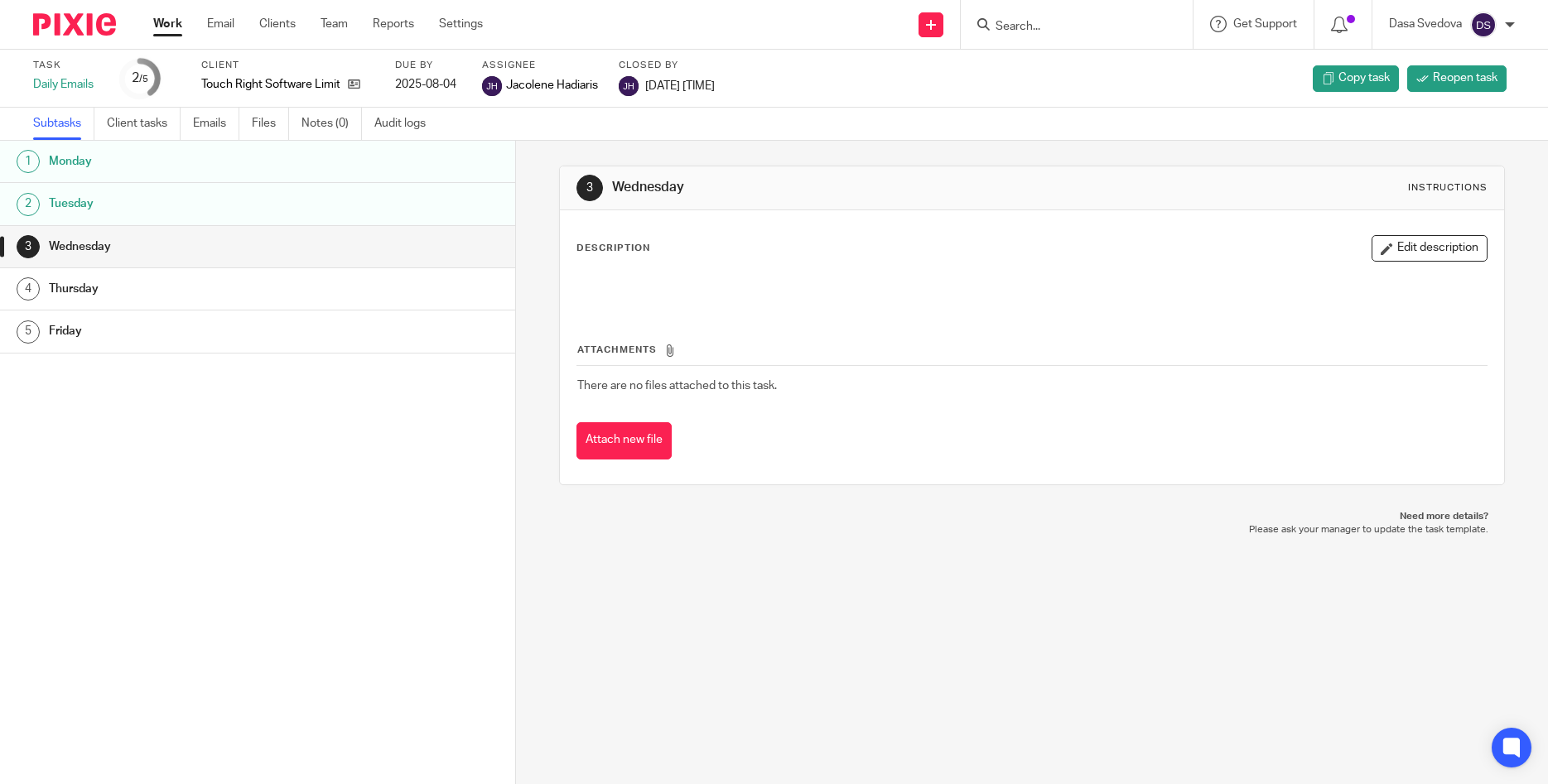 click on "Thursday" at bounding box center (199, 289) 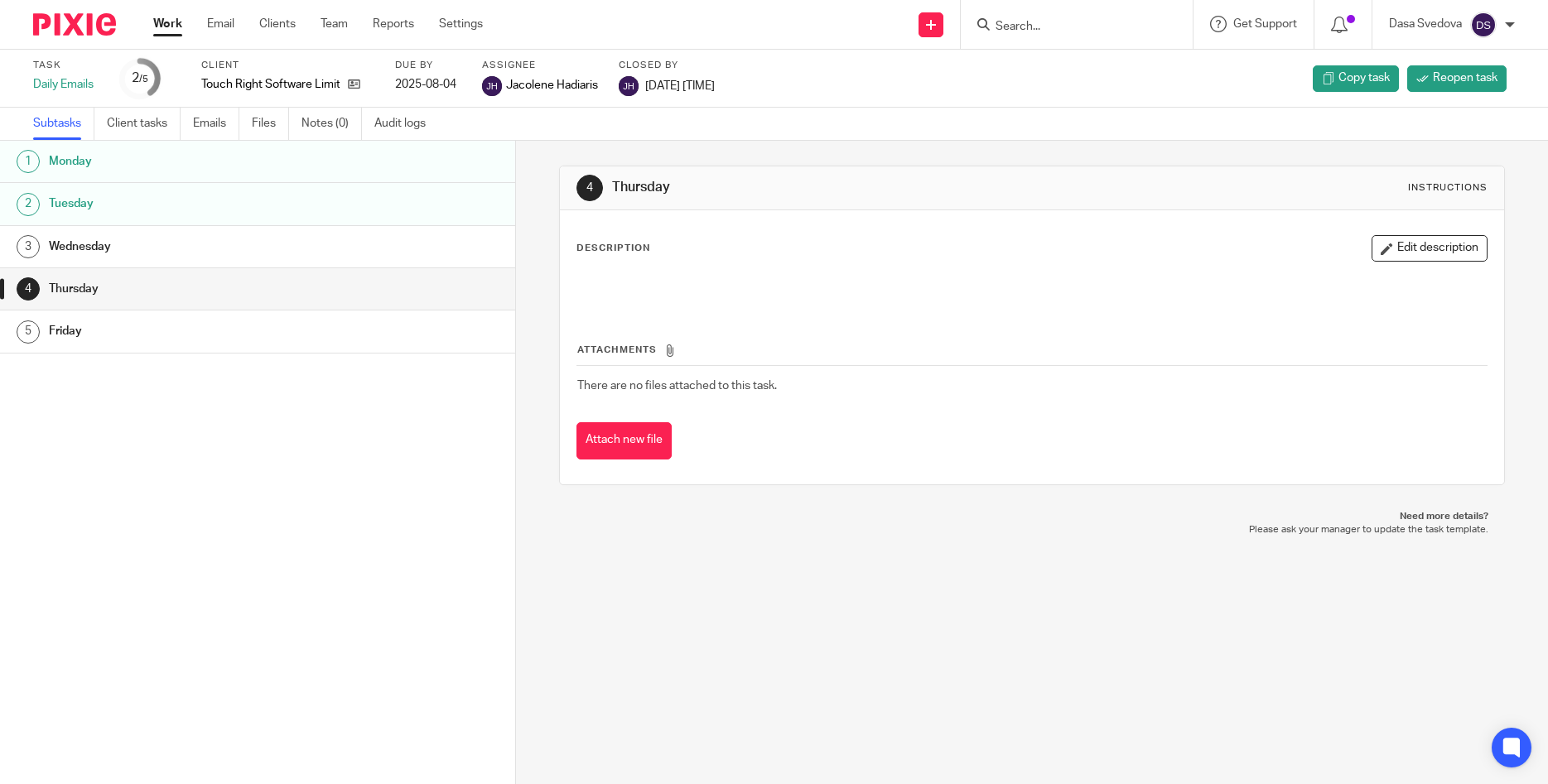 scroll, scrollTop: 0, scrollLeft: 0, axis: both 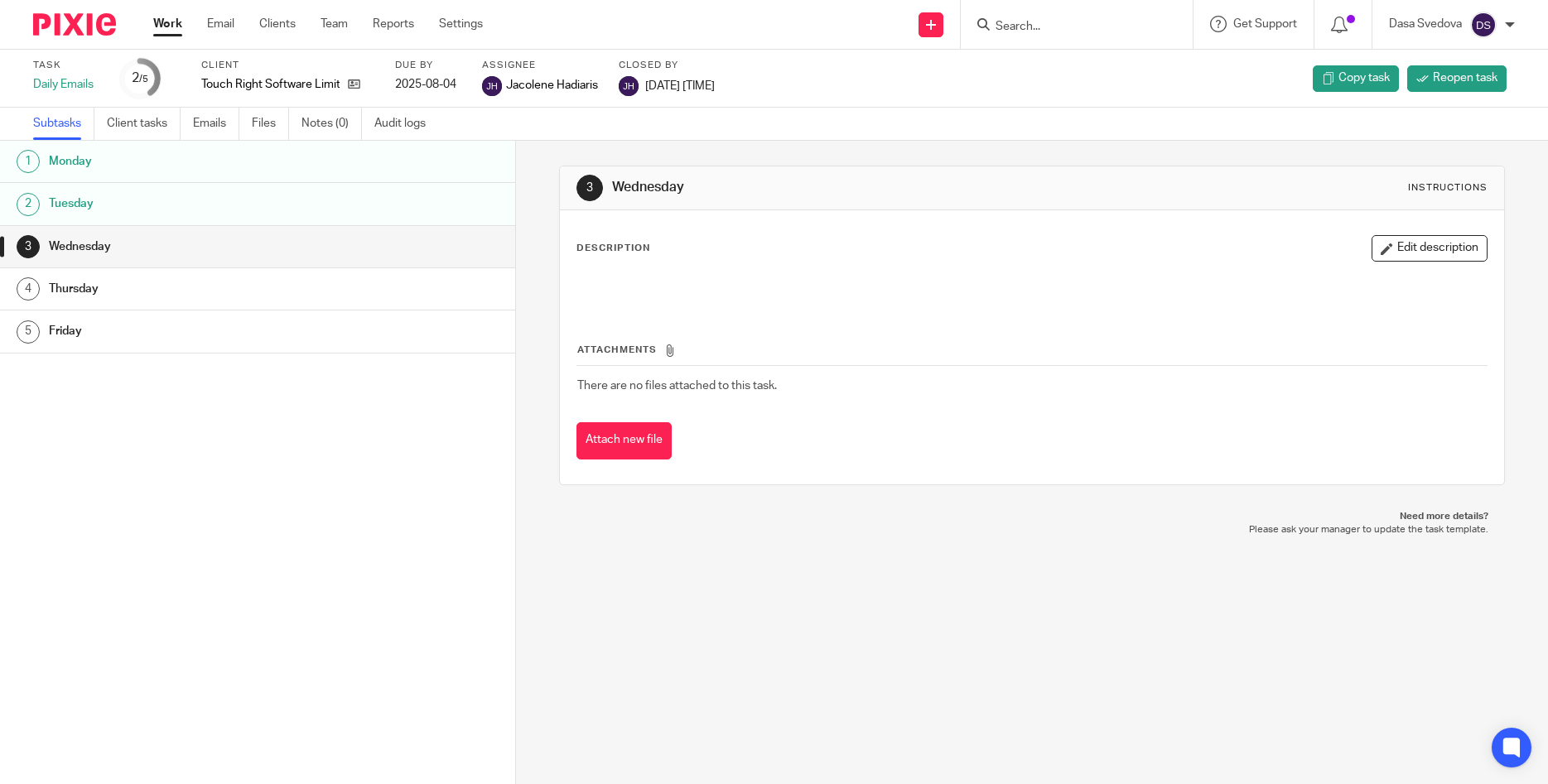 click on "Reopen task" at bounding box center (1465, 78) 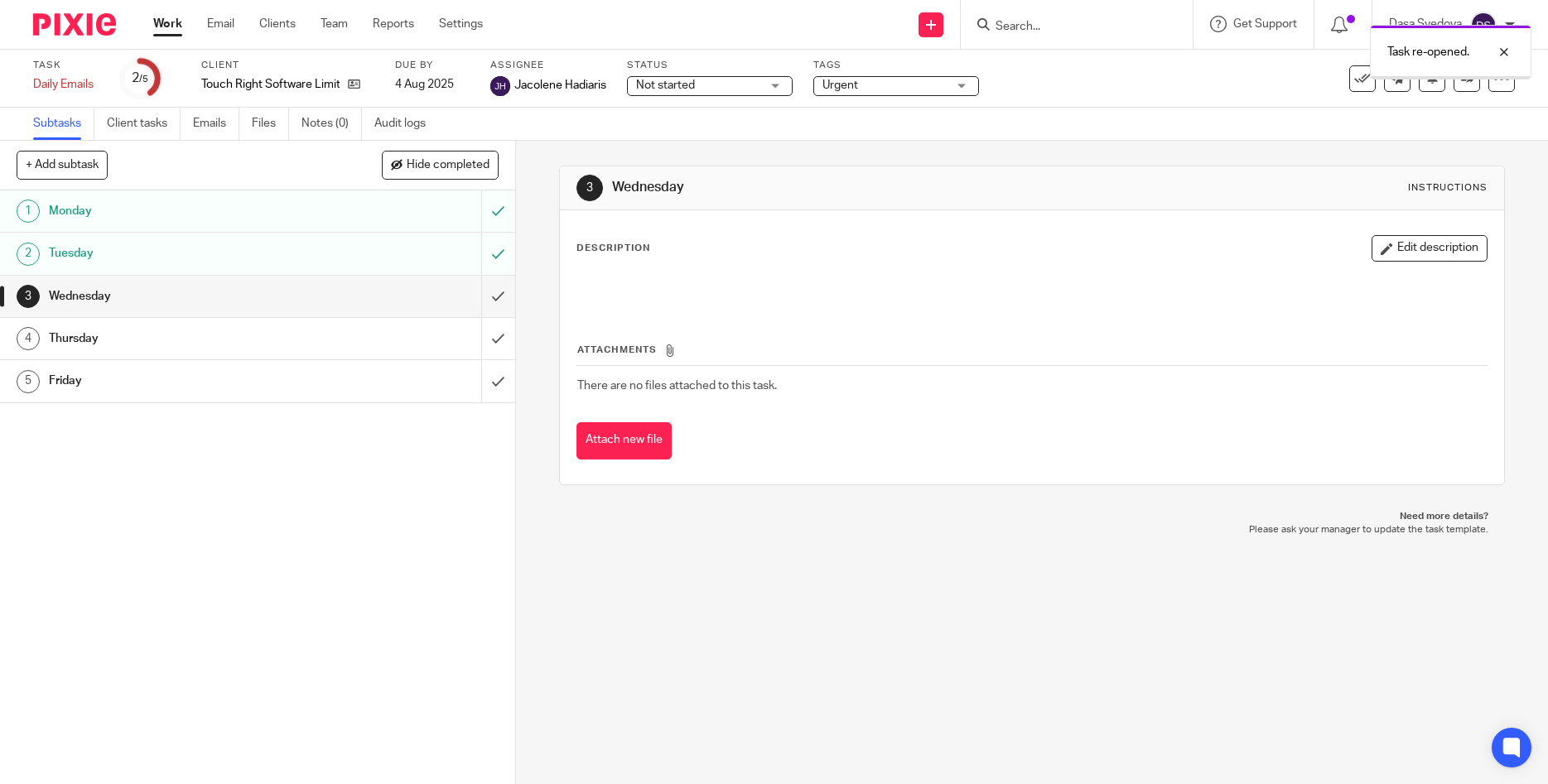 scroll, scrollTop: 0, scrollLeft: 0, axis: both 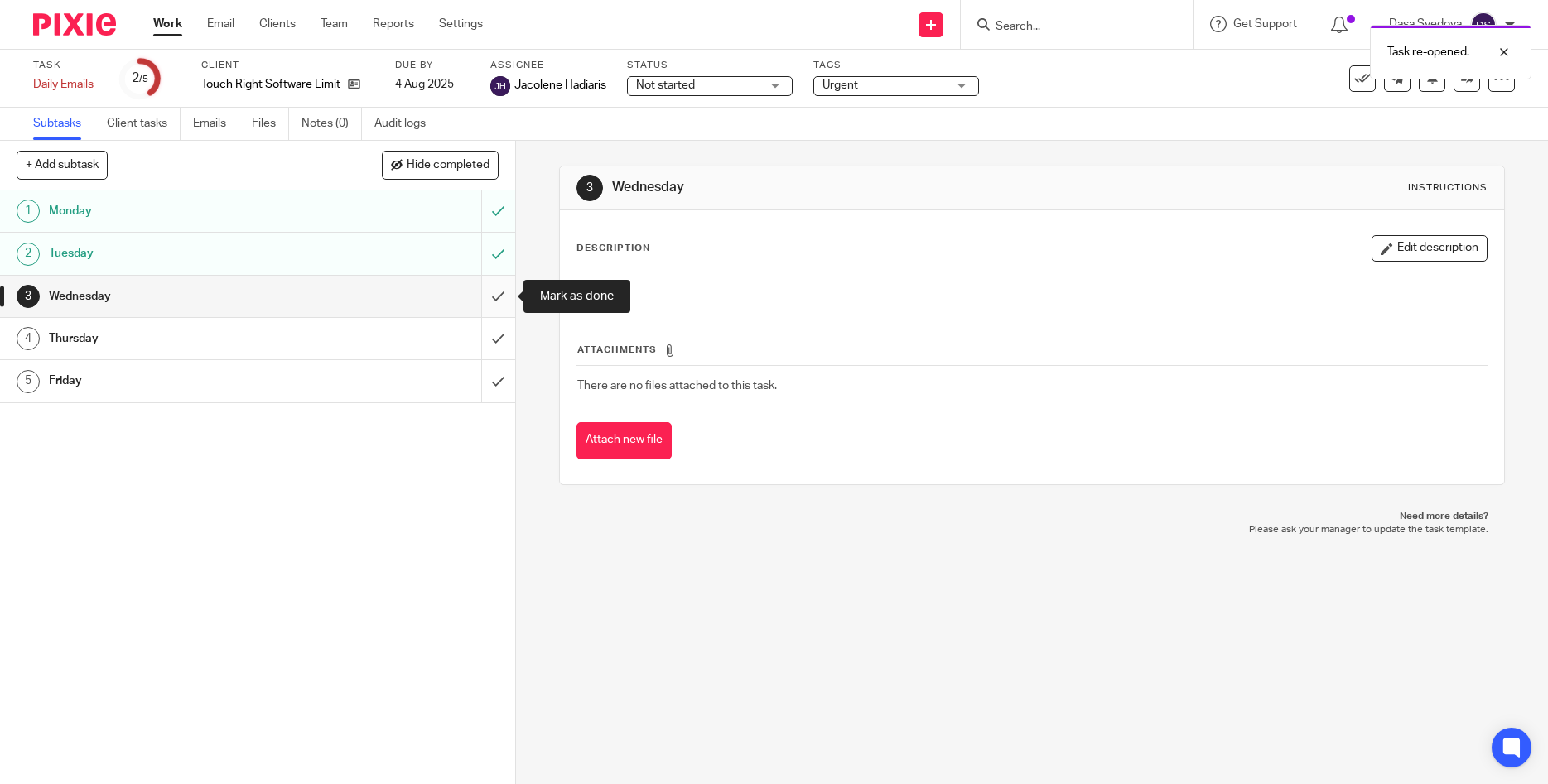 click at bounding box center [258, 296] 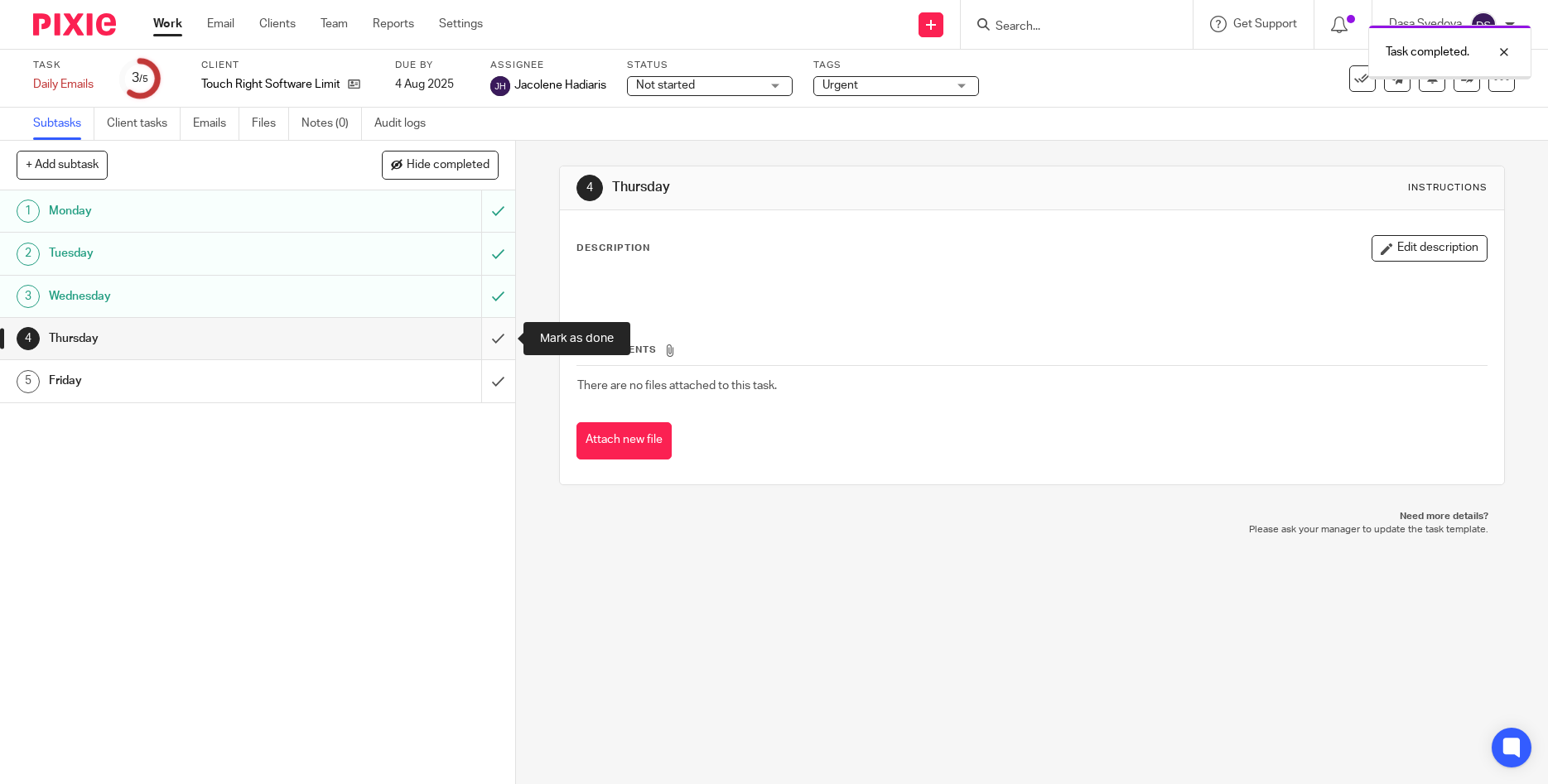 scroll, scrollTop: 0, scrollLeft: 0, axis: both 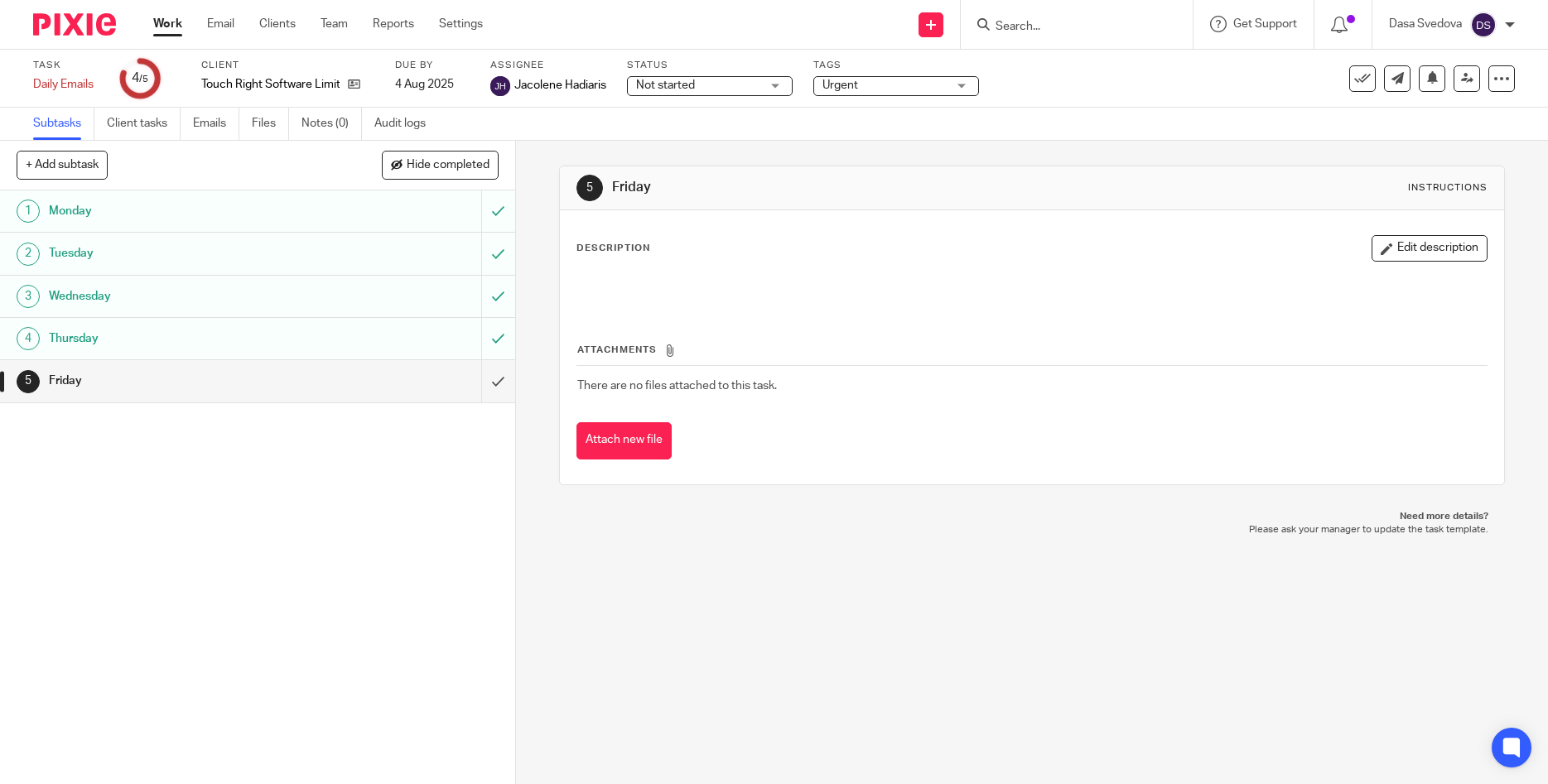 click on "Work" at bounding box center (167, 24) 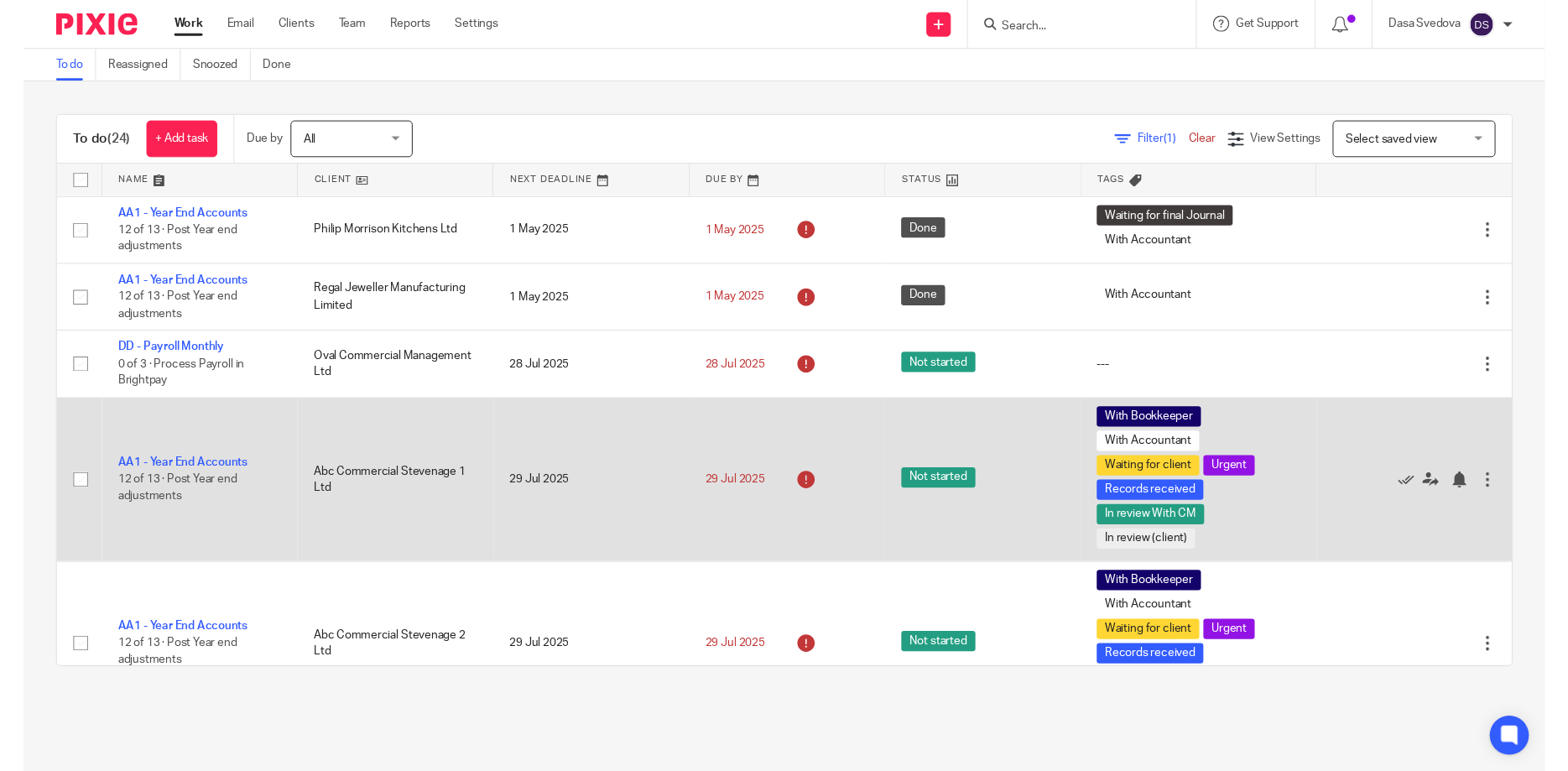 scroll, scrollTop: 0, scrollLeft: 0, axis: both 